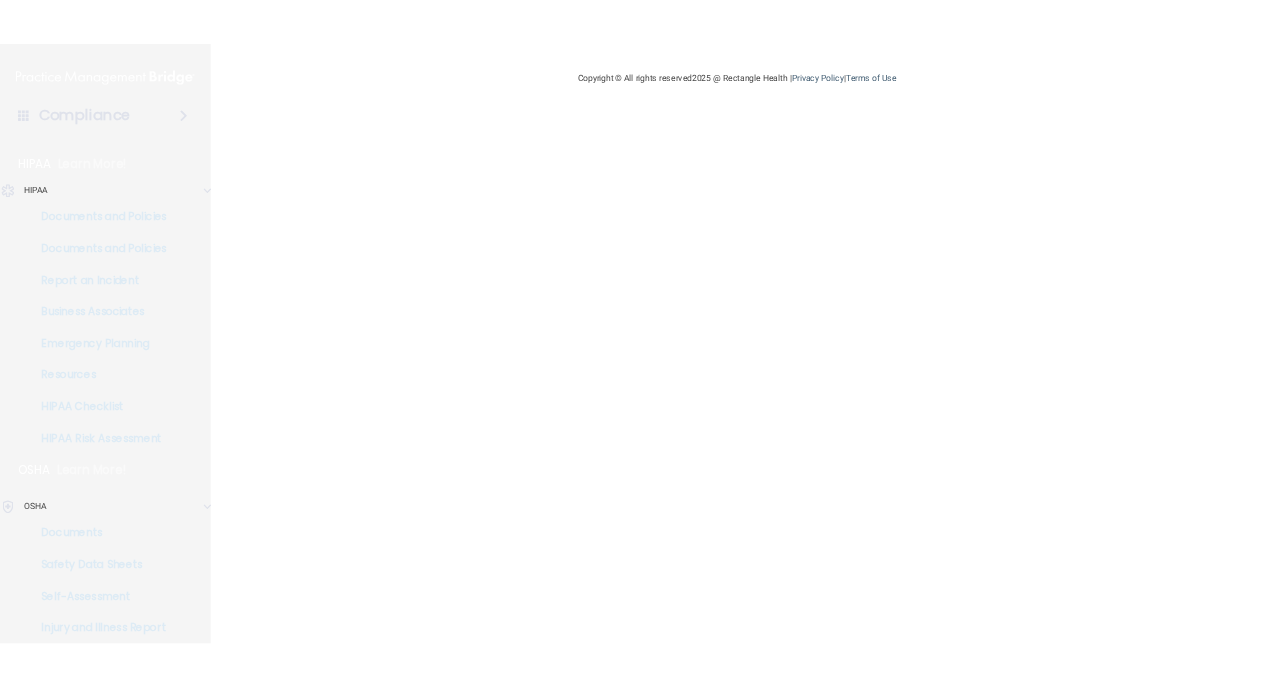 scroll, scrollTop: 0, scrollLeft: 0, axis: both 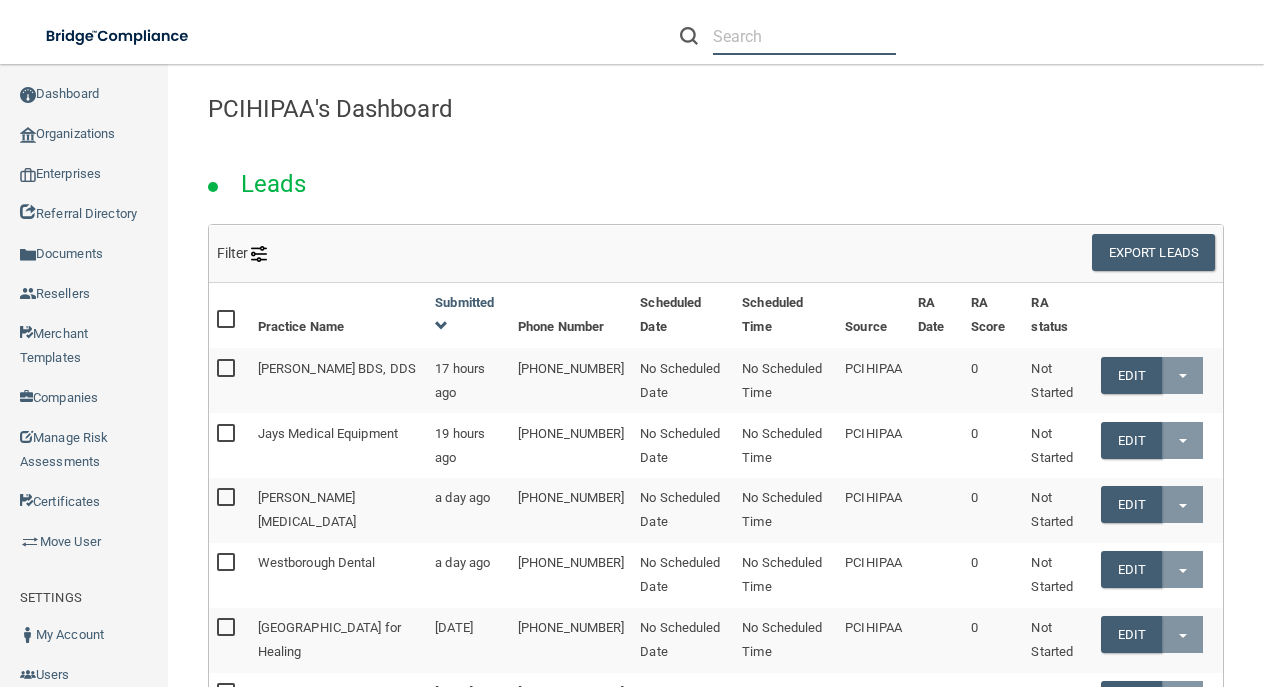 click at bounding box center [804, 36] 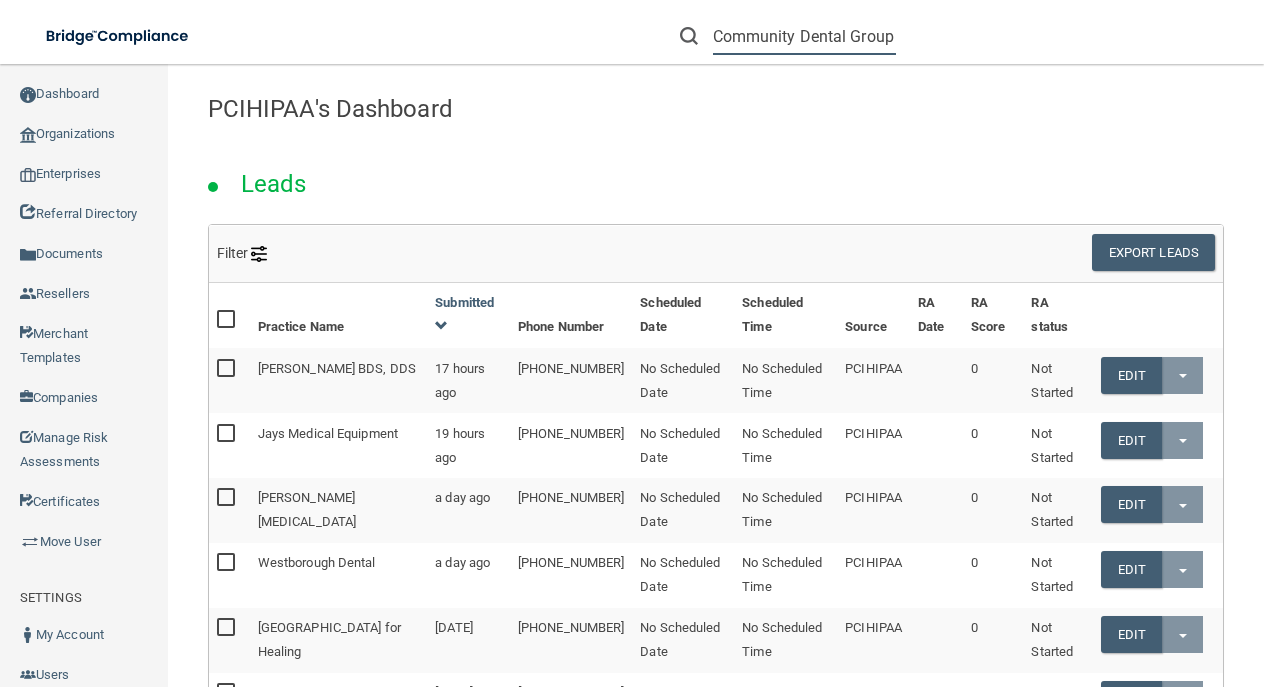 scroll, scrollTop: 0, scrollLeft: 144, axis: horizontal 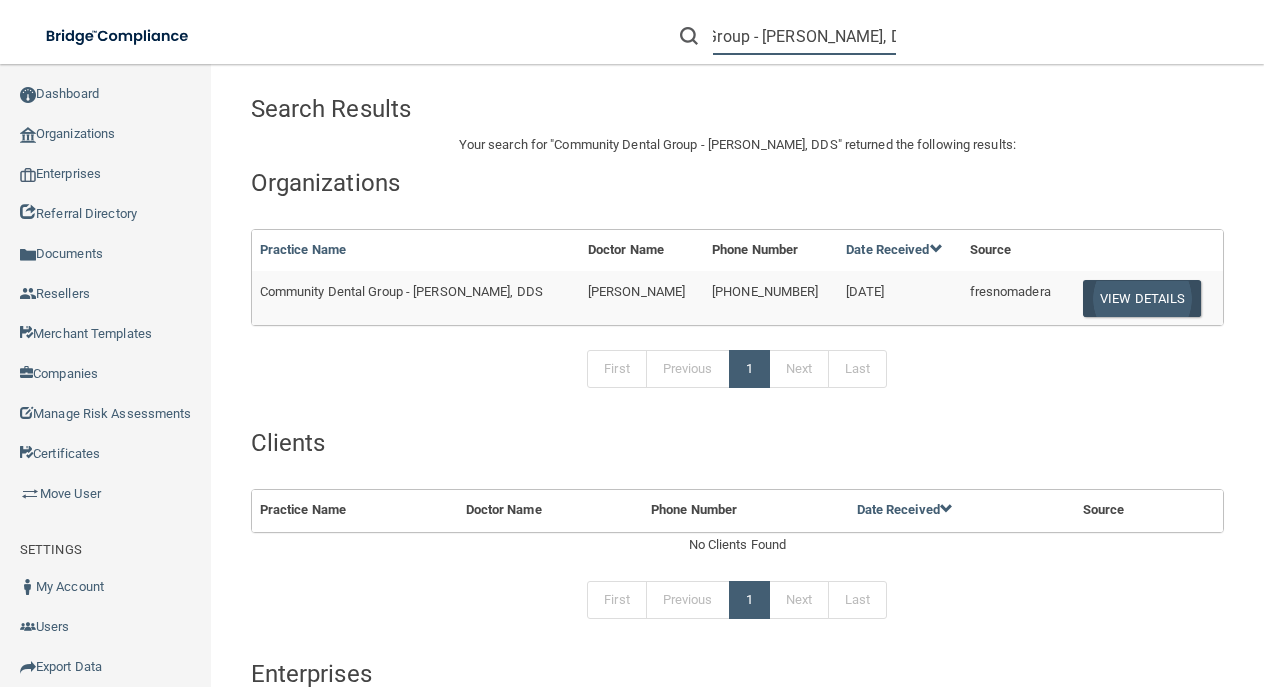 type on "Community Dental Group - [PERSON_NAME], DDS" 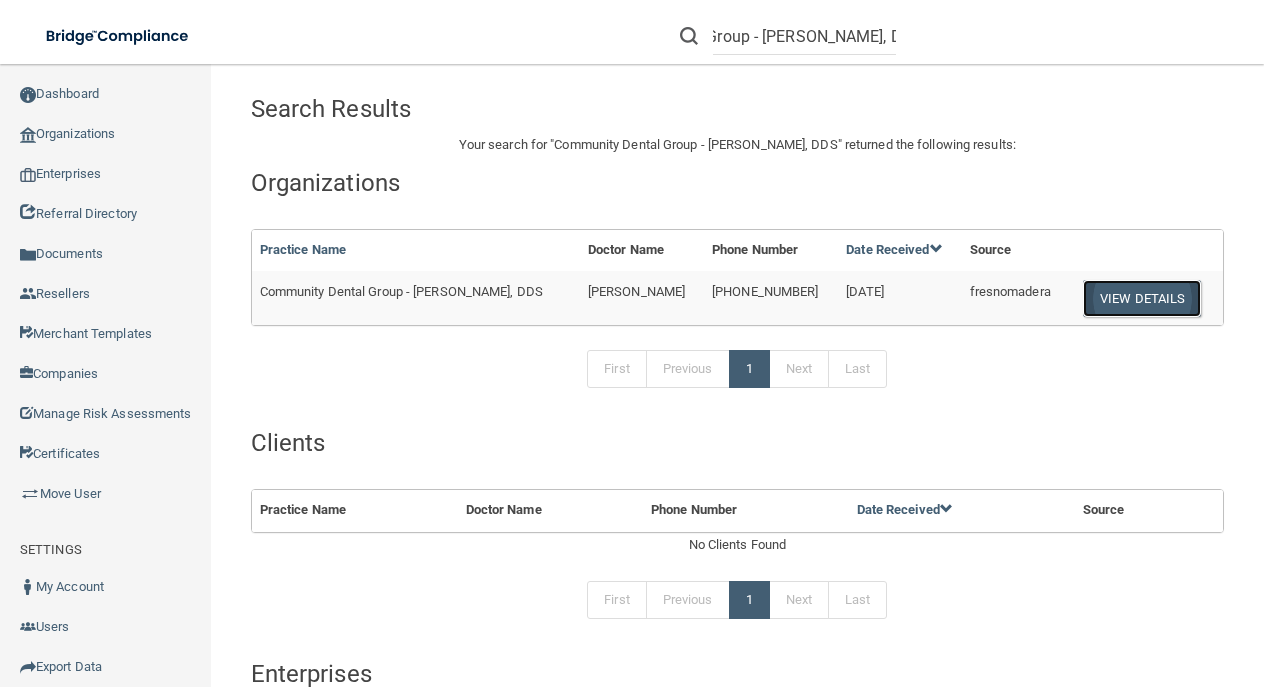 click on "View Details" at bounding box center (1142, 298) 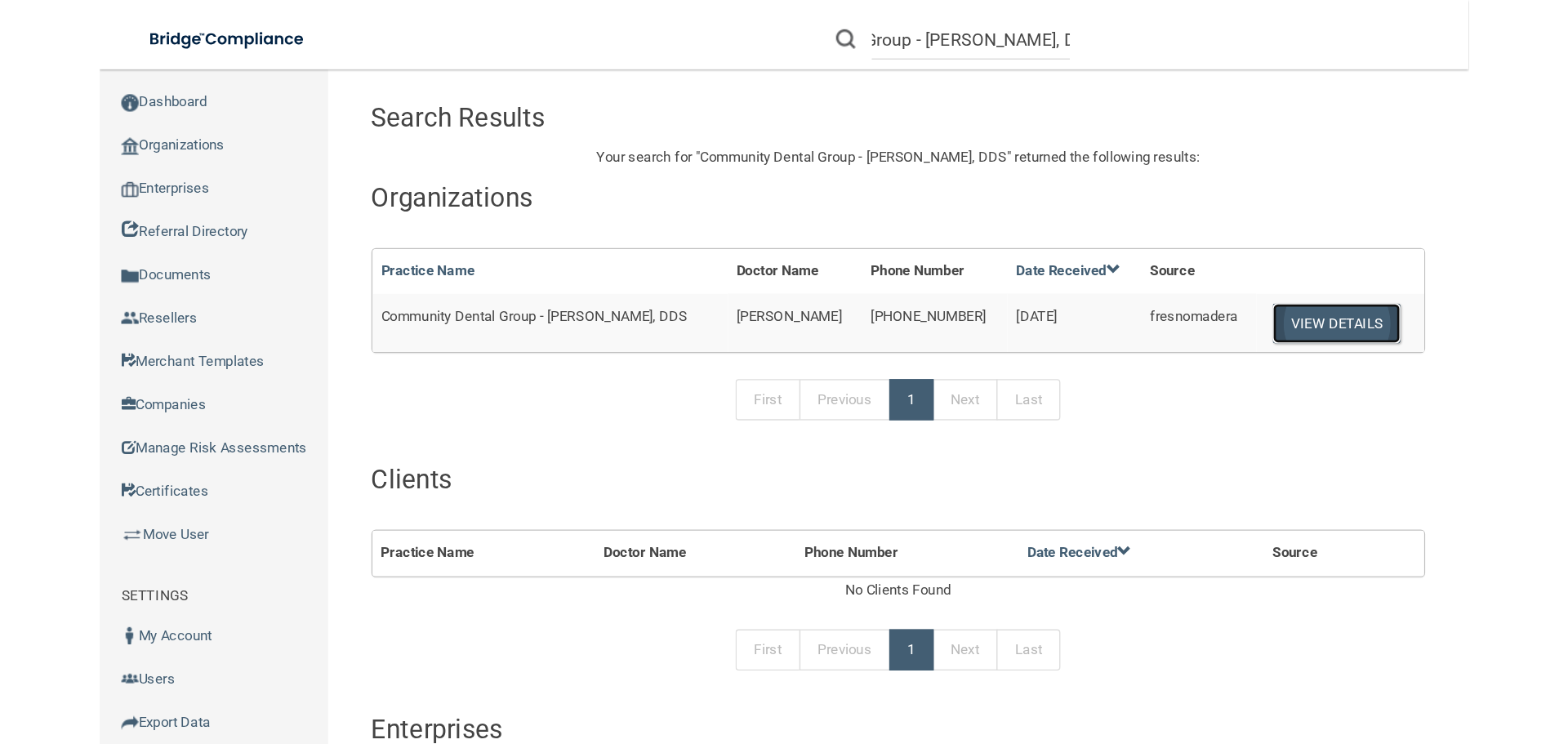 scroll, scrollTop: 0, scrollLeft: 0, axis: both 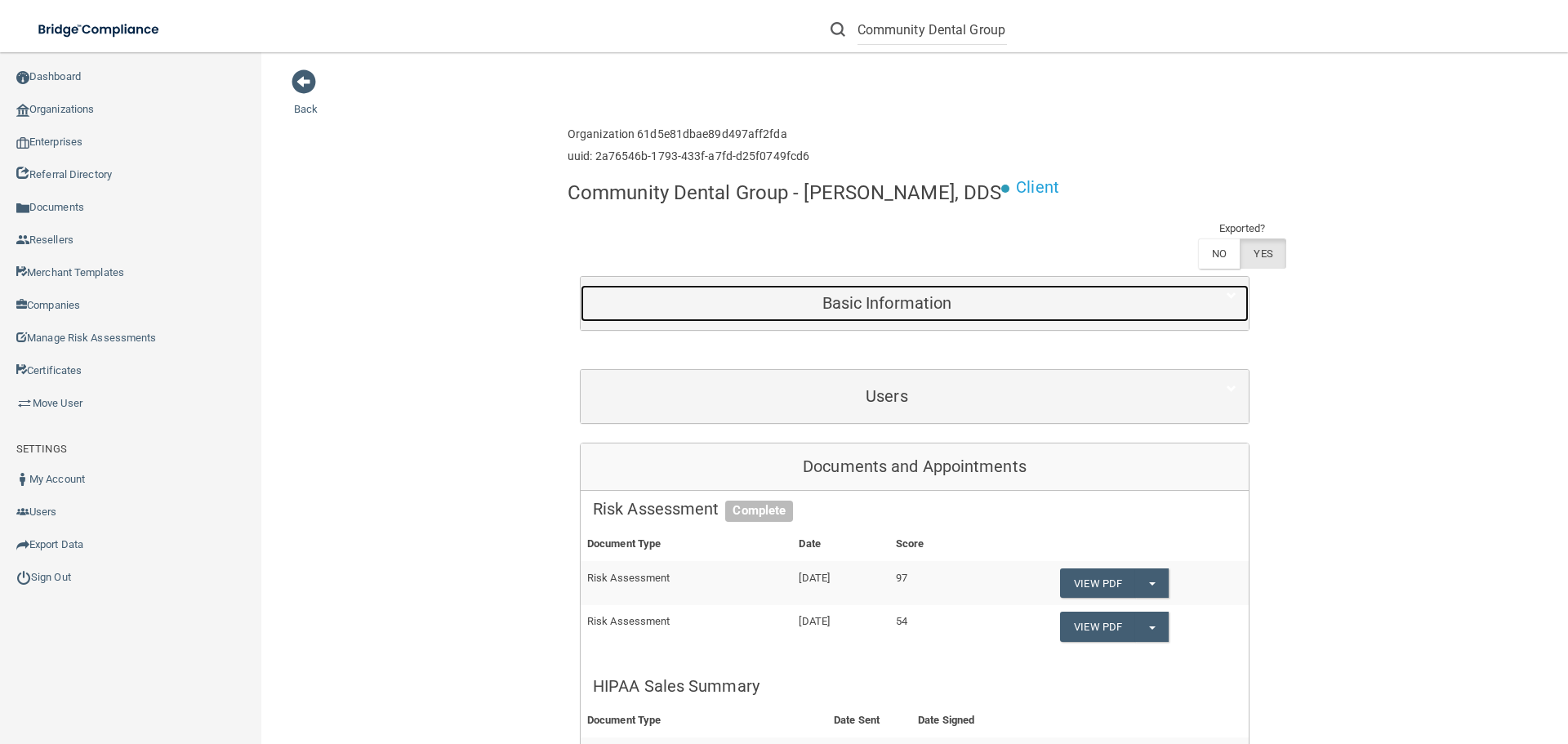click on "Basic Information" at bounding box center [887, 303] 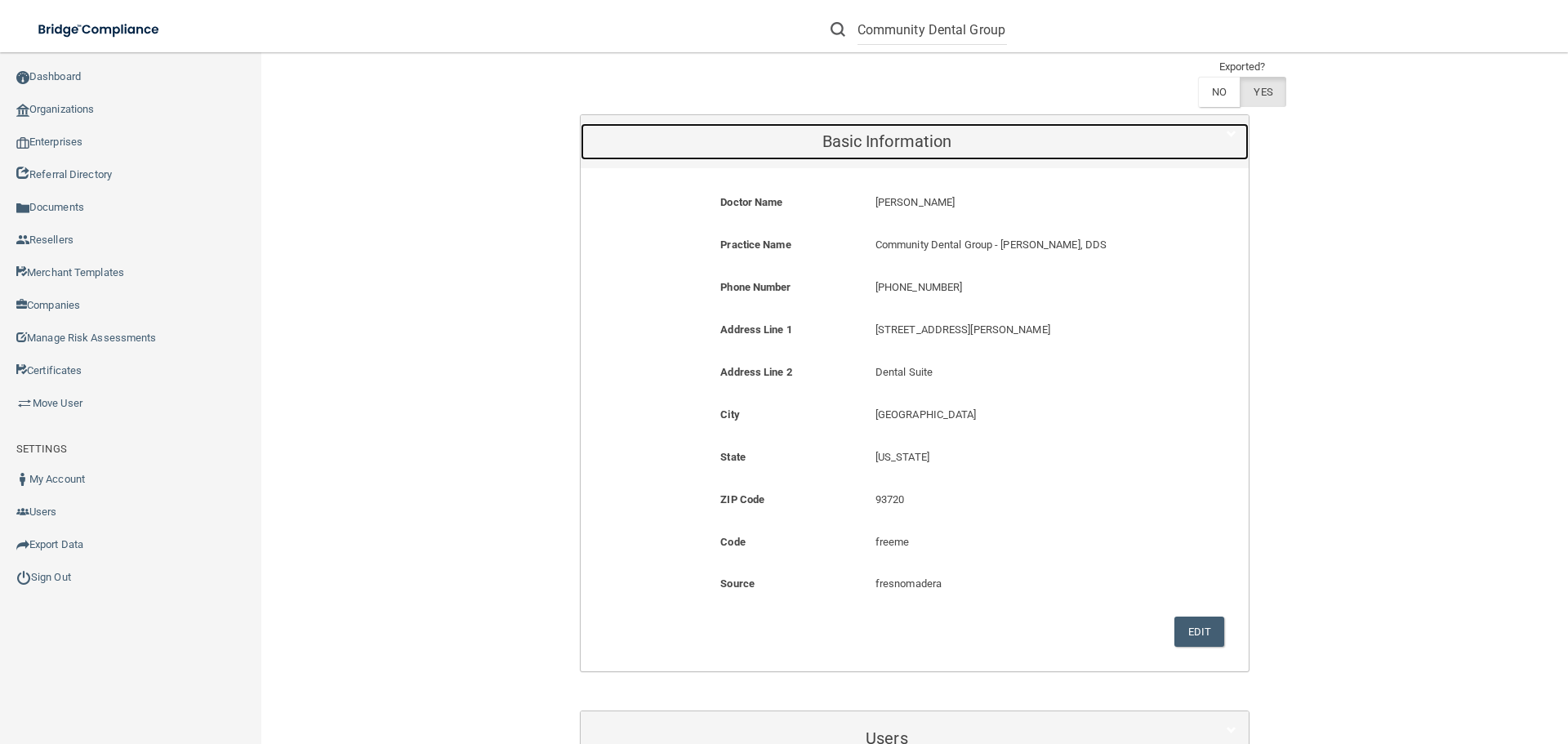 scroll, scrollTop: 163, scrollLeft: 0, axis: vertical 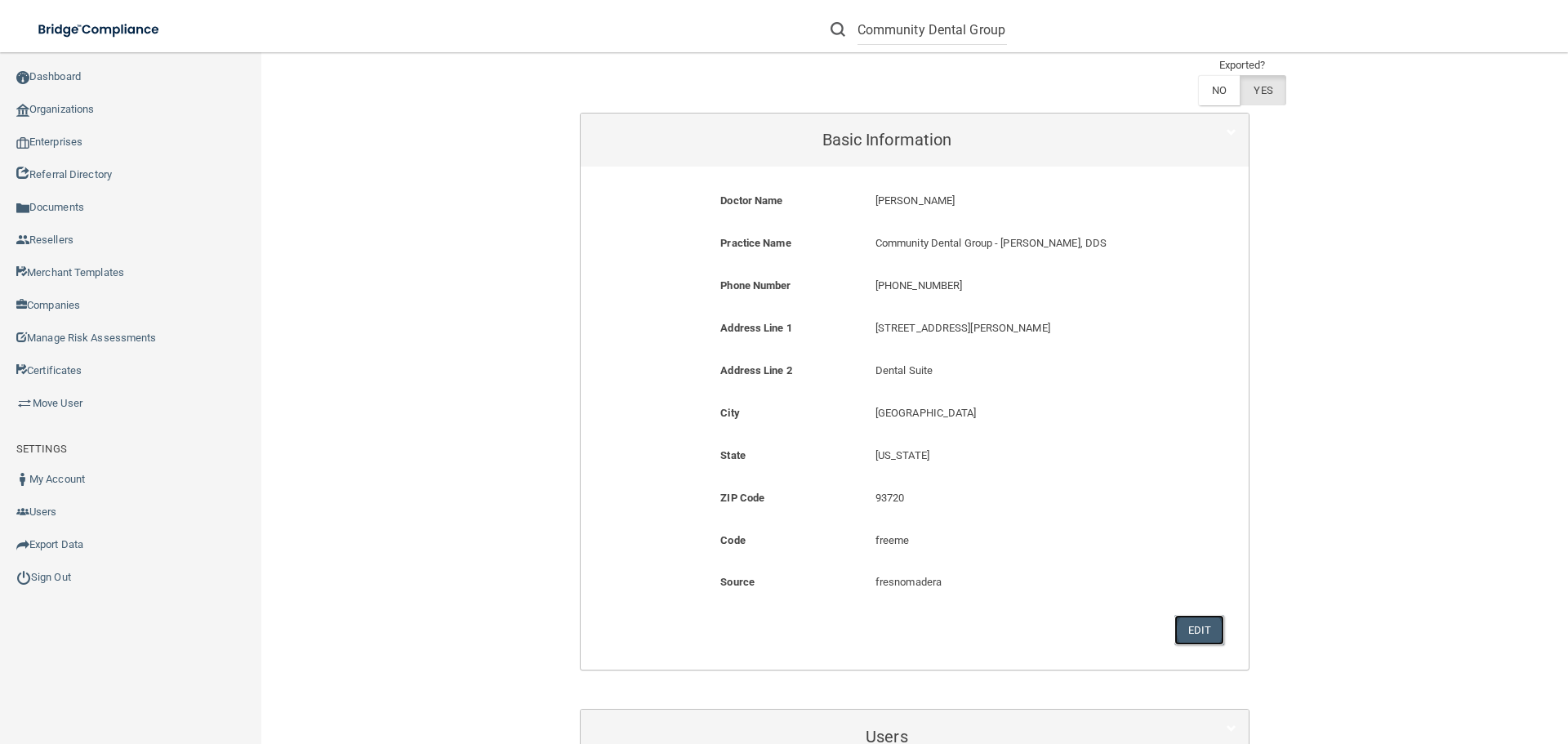 click on "Edit" at bounding box center (1199, 630) 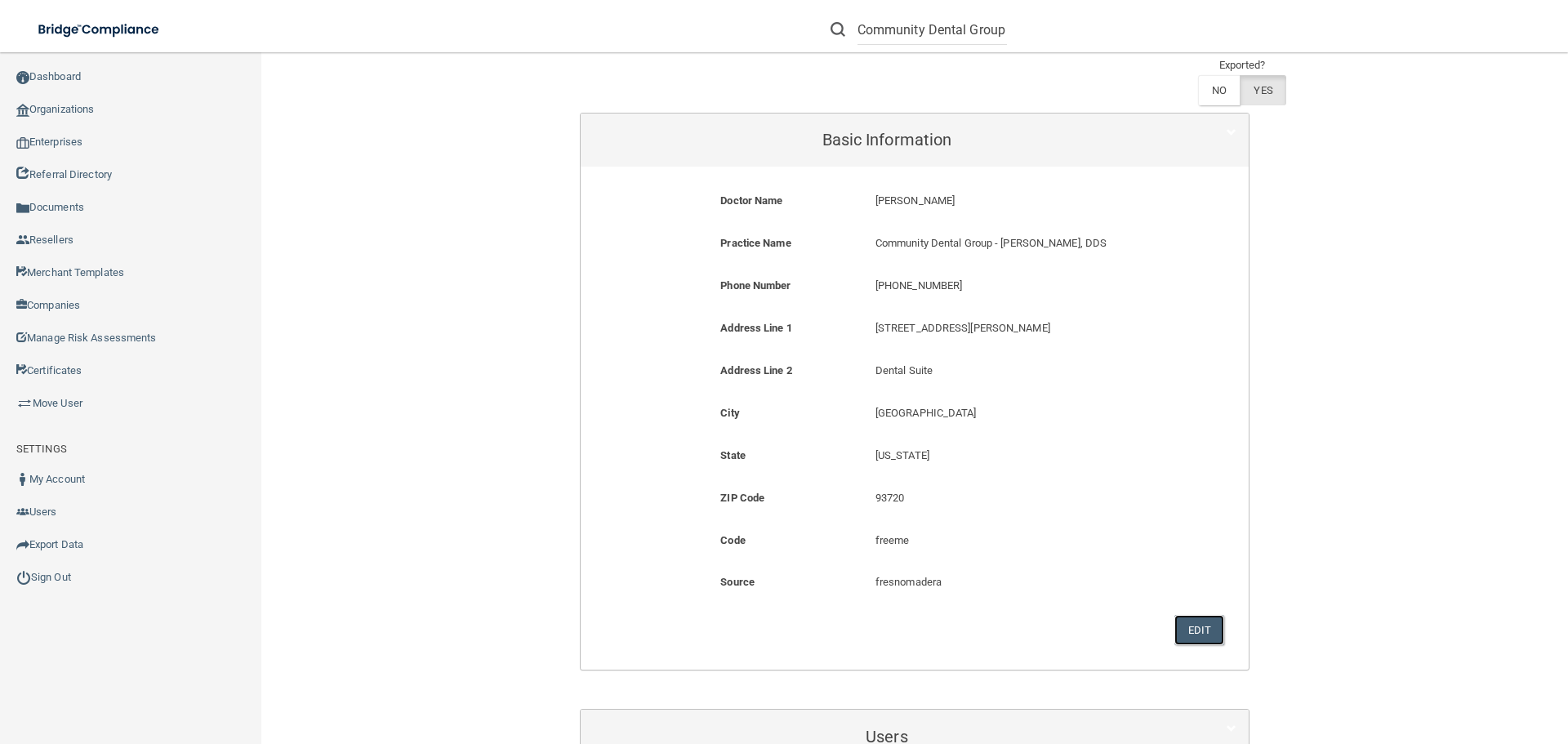 select on "4" 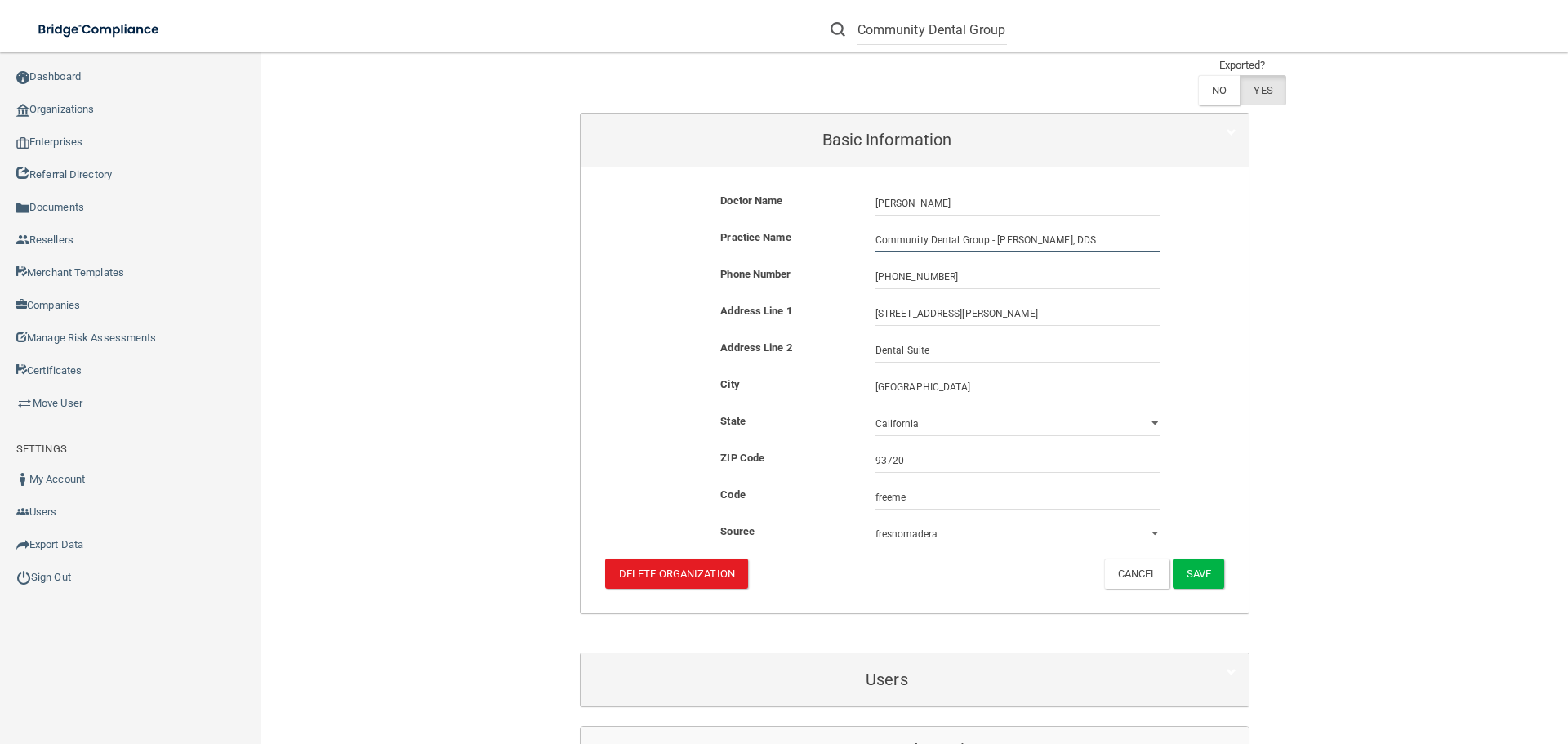 drag, startPoint x: 1071, startPoint y: 238, endPoint x: 982, endPoint y: 238, distance: 89 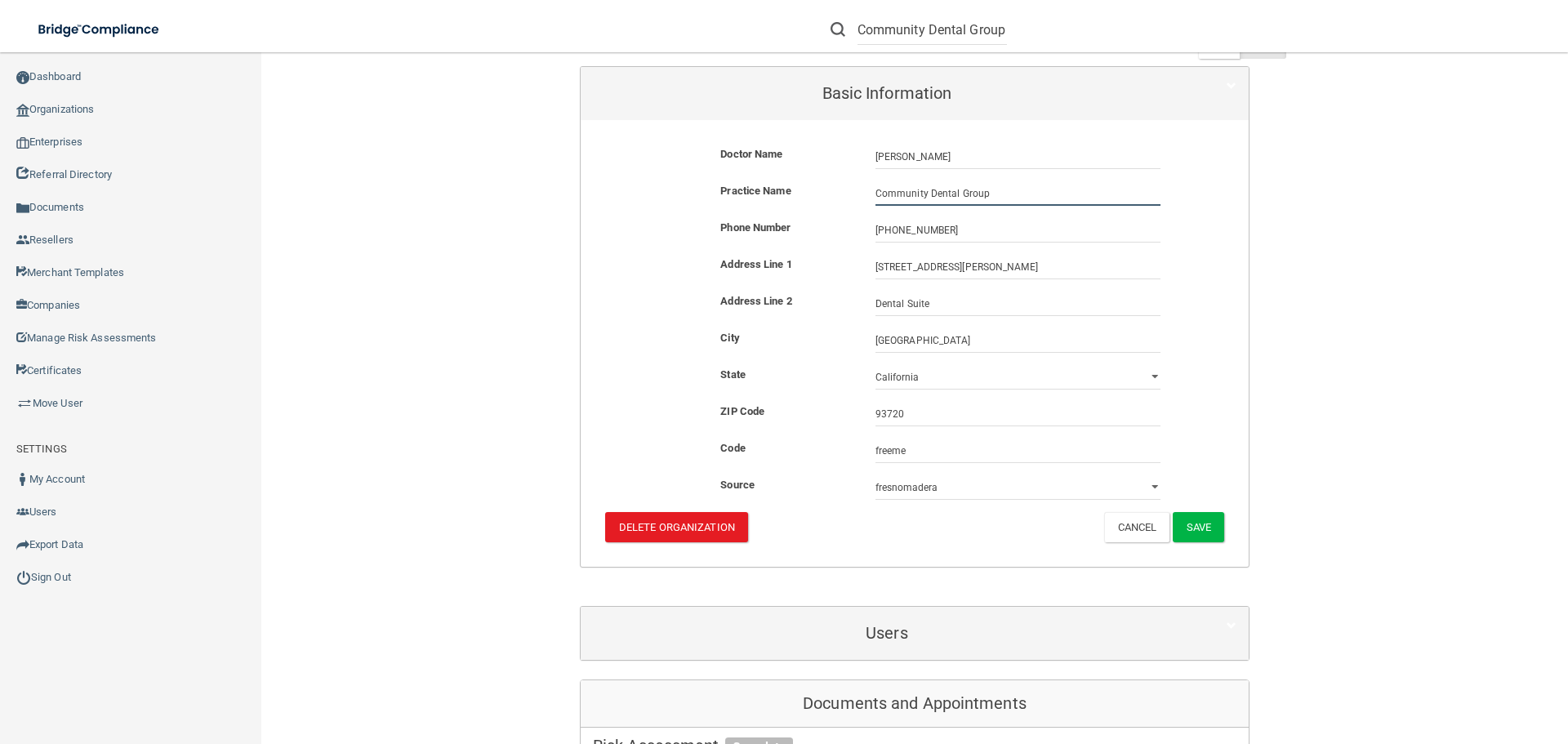 type on "Community Dental Group" 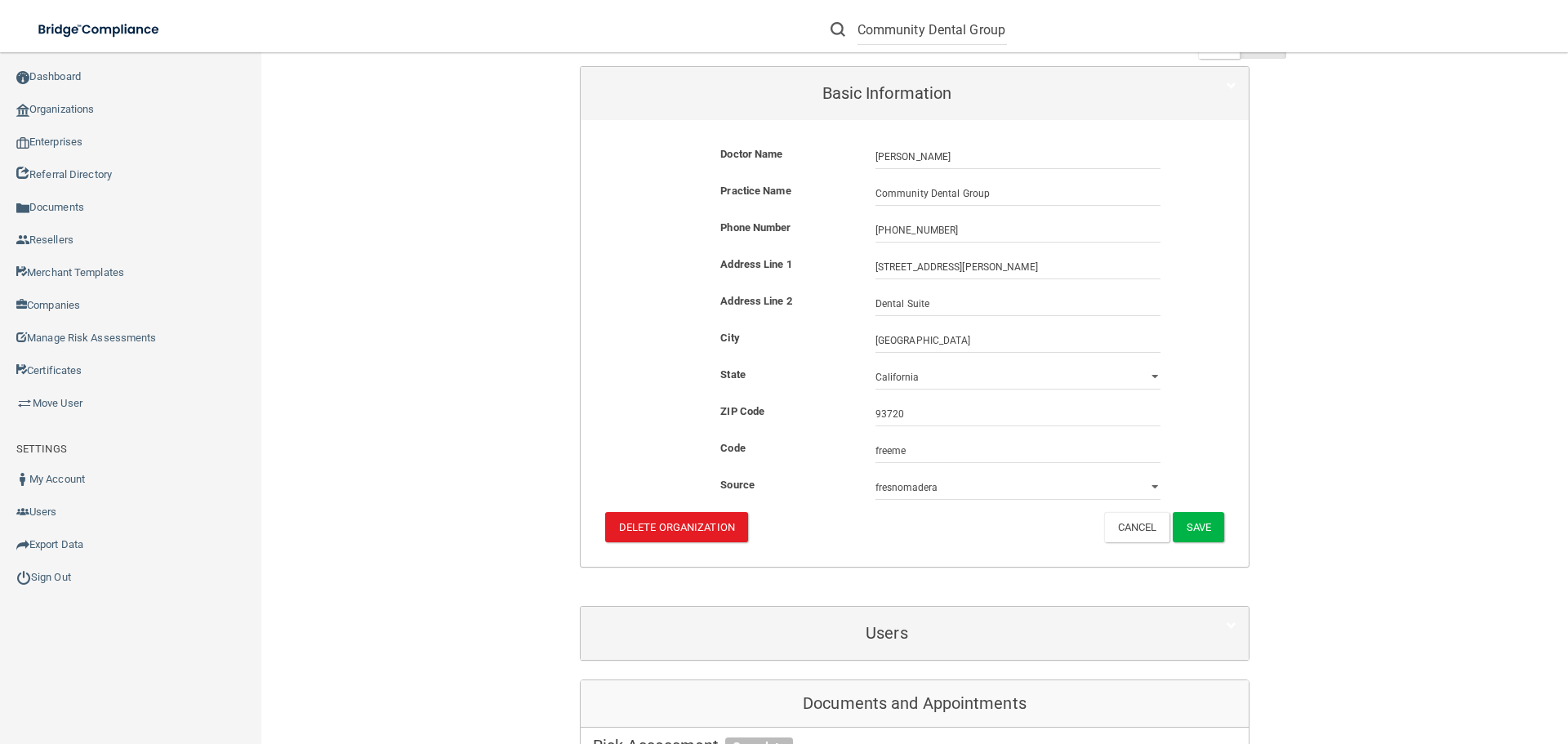 click on "Doctor Name       [PERSON_NAME]   [PERSON_NAME]                 Practice Name       Community Dental Group   Community Dental Group                   Phone Number       [PHONE_NUMBER]   [PHONE_NUMBER]                 Address Line [GEOGRAPHIC_DATA][STREET_ADDRESS][PERSON_NAME][PERSON_NAME]               Address Line [GEOGRAPHIC_DATA]   [GEOGRAPHIC_DATA]       [object Object]   [US_STATE] [US_STATE] [US_STATE] [US_STATE] [US_STATE] [US_STATE] [US_STATE] [US_STATE] [US_STATE] [US_STATE] [US_STATE] [US_STATE] [US_STATE] [US_STATE] [US_STATE] [US_STATE] [US_STATE] [US_STATE] [GEOGRAPHIC_DATA] [US_STATE] [US_STATE] [US_STATE] [US_STATE] [US_STATE] [US_STATE] [US_STATE] [US_STATE] [US_STATE] [US_STATE] [US_STATE] [US_STATE] [US_STATE] [US_STATE] [US_STATE] [US_STATE] [US_STATE] [US_STATE] [US_STATE] [US_STATE] [US_STATE] [US_STATE] [US_STATE] [US_STATE] [US_STATE] [US_STATE] [US_STATE] [US_STATE][PERSON_NAME][US_STATE] [US_STATE][PERSON_NAME] [US_STATE] [US_STATE]               ZIP Code       93720   93720               Code       freeme" at bounding box center [915, 343] 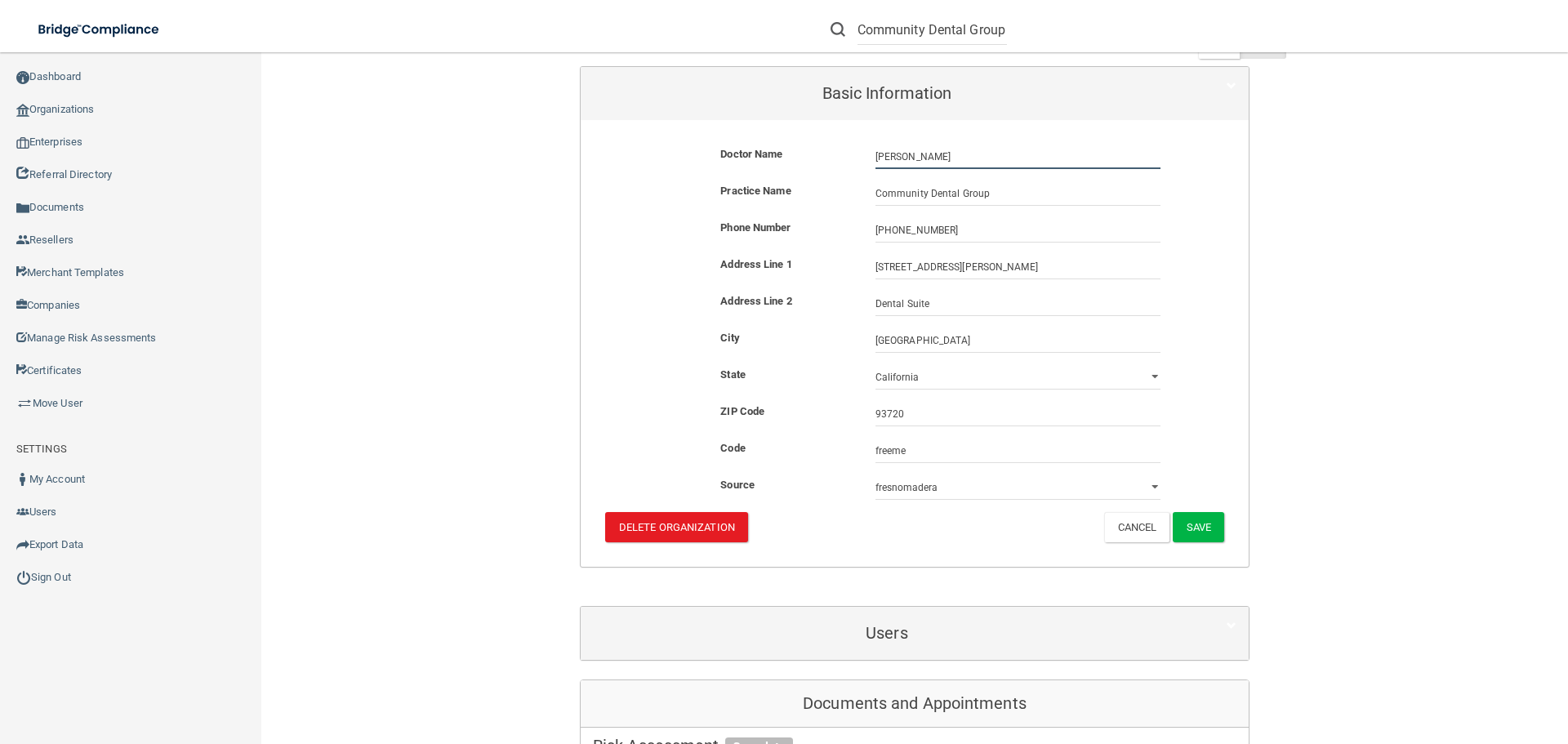 click on "[PERSON_NAME]" at bounding box center (1018, 157) 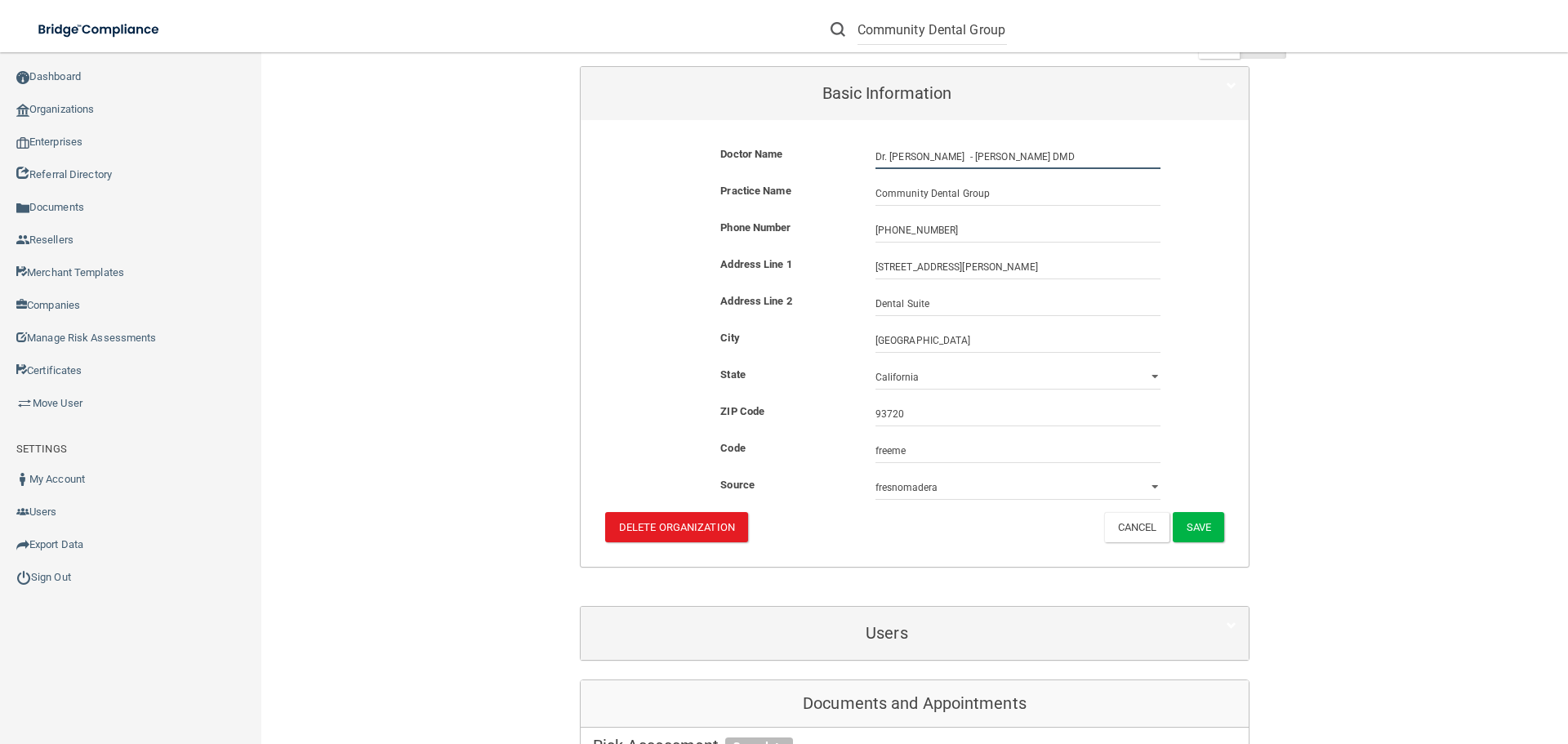 click on "Dr. [PERSON_NAME]  - [PERSON_NAME] DMD" at bounding box center [1018, 157] 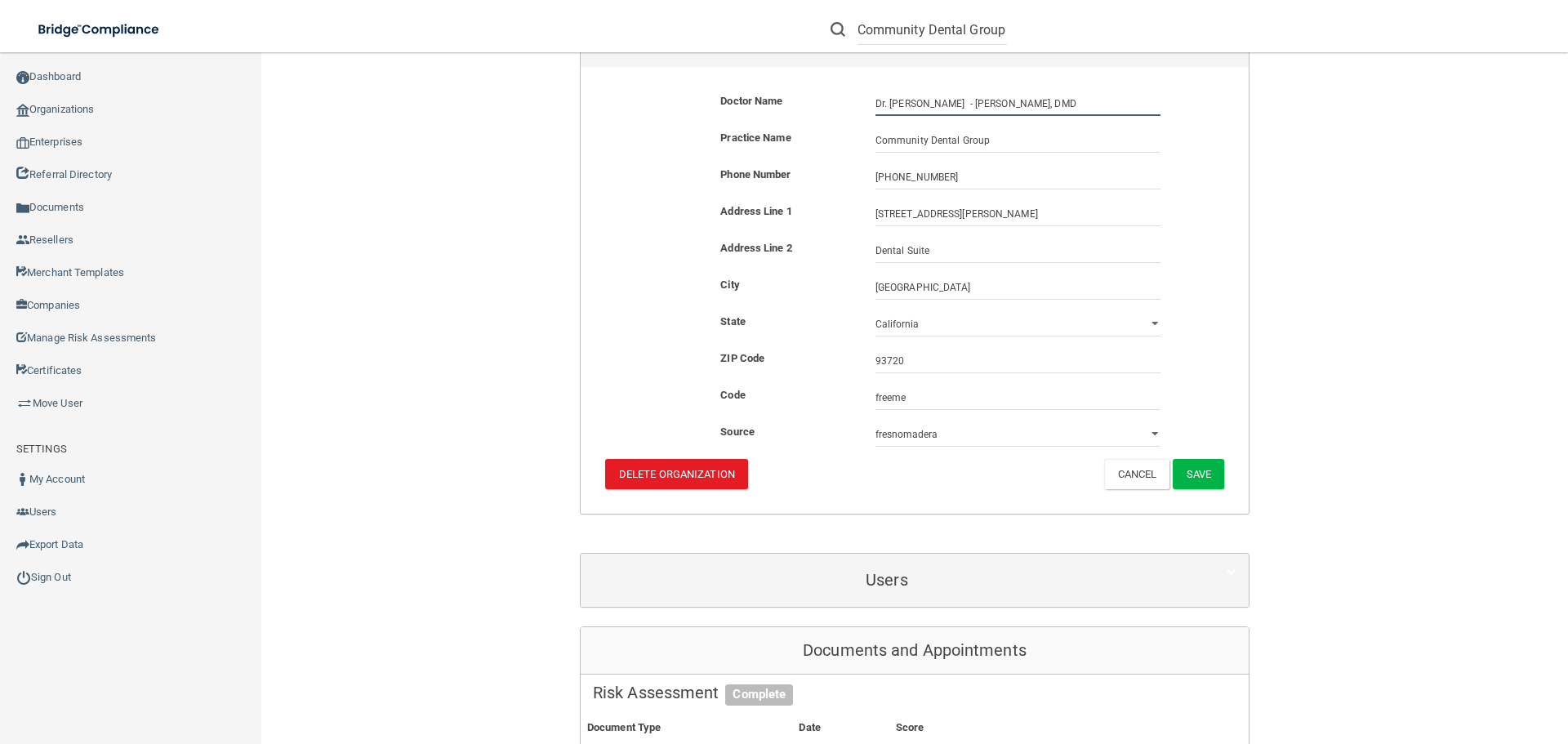 scroll, scrollTop: 245, scrollLeft: 0, axis: vertical 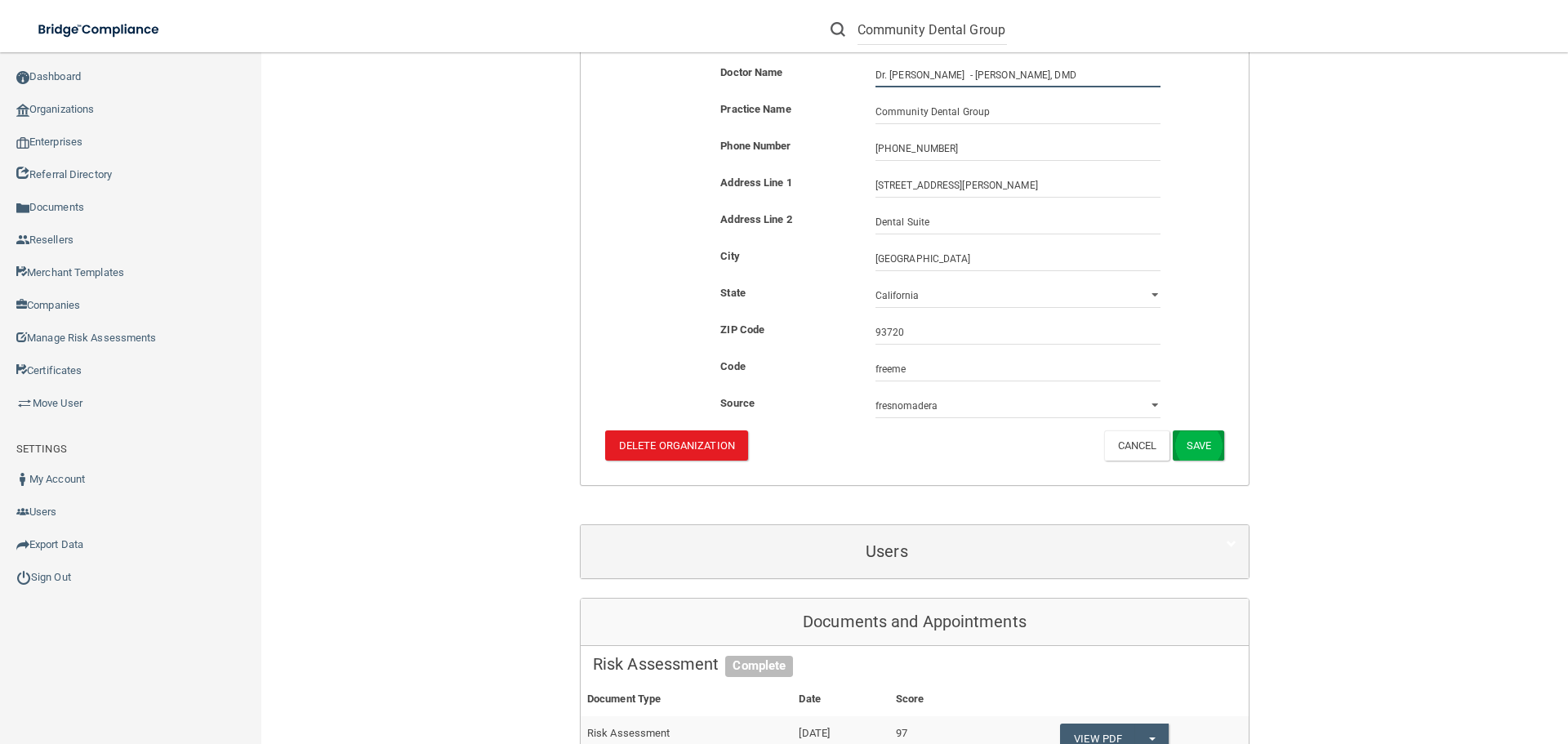 type on "Dr. [PERSON_NAME]  - [PERSON_NAME], DMD" 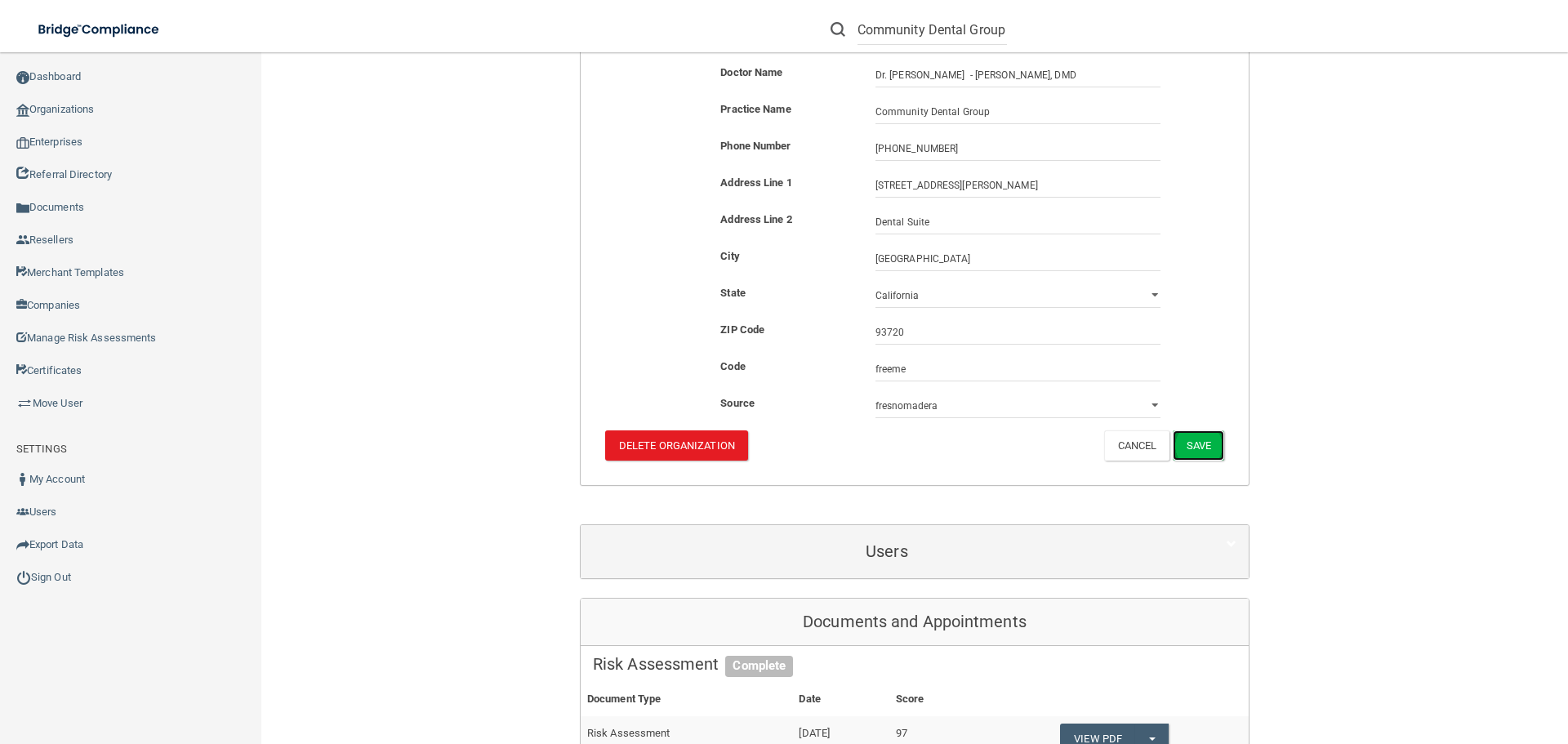 click on "Save" at bounding box center (1198, 445) 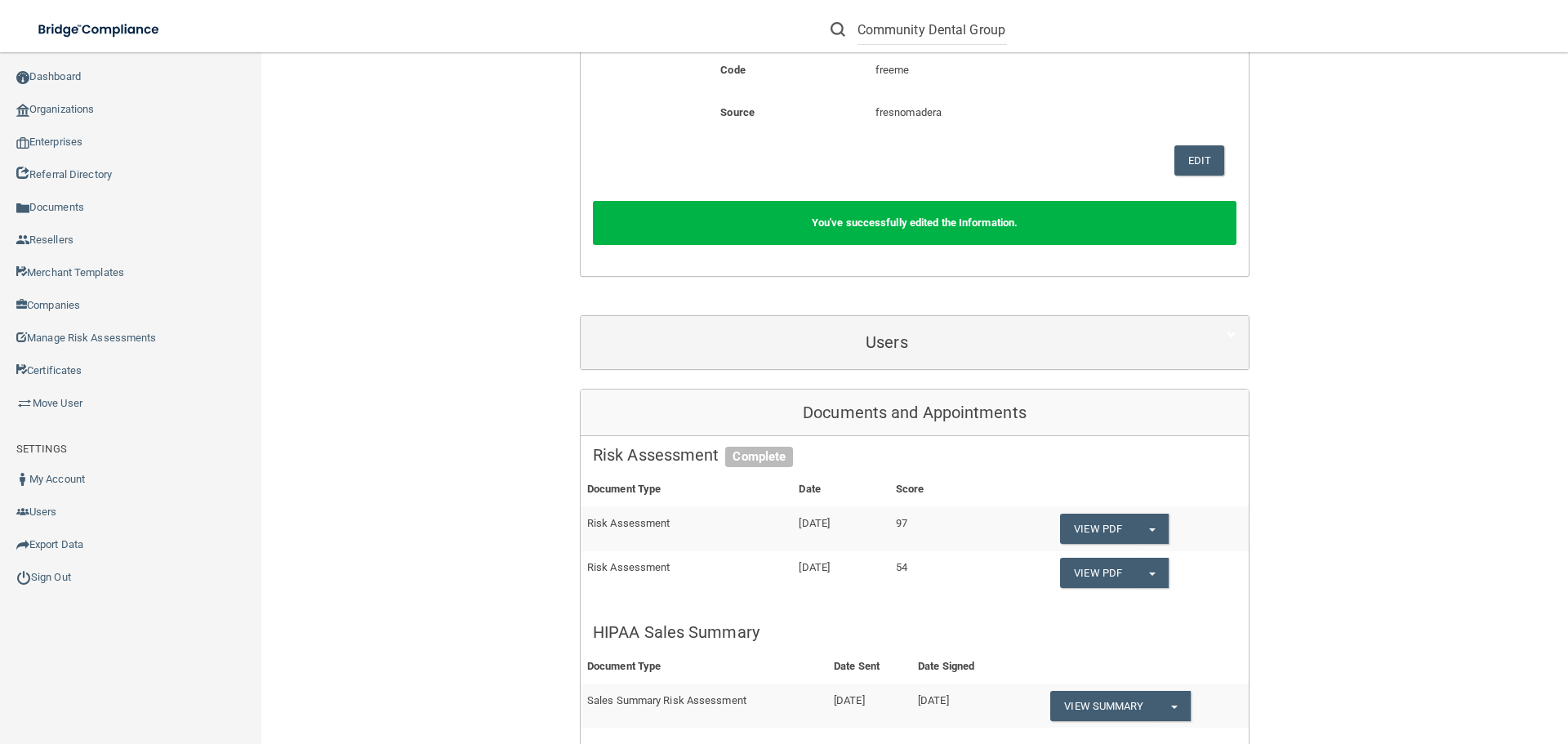 scroll, scrollTop: 653, scrollLeft: 0, axis: vertical 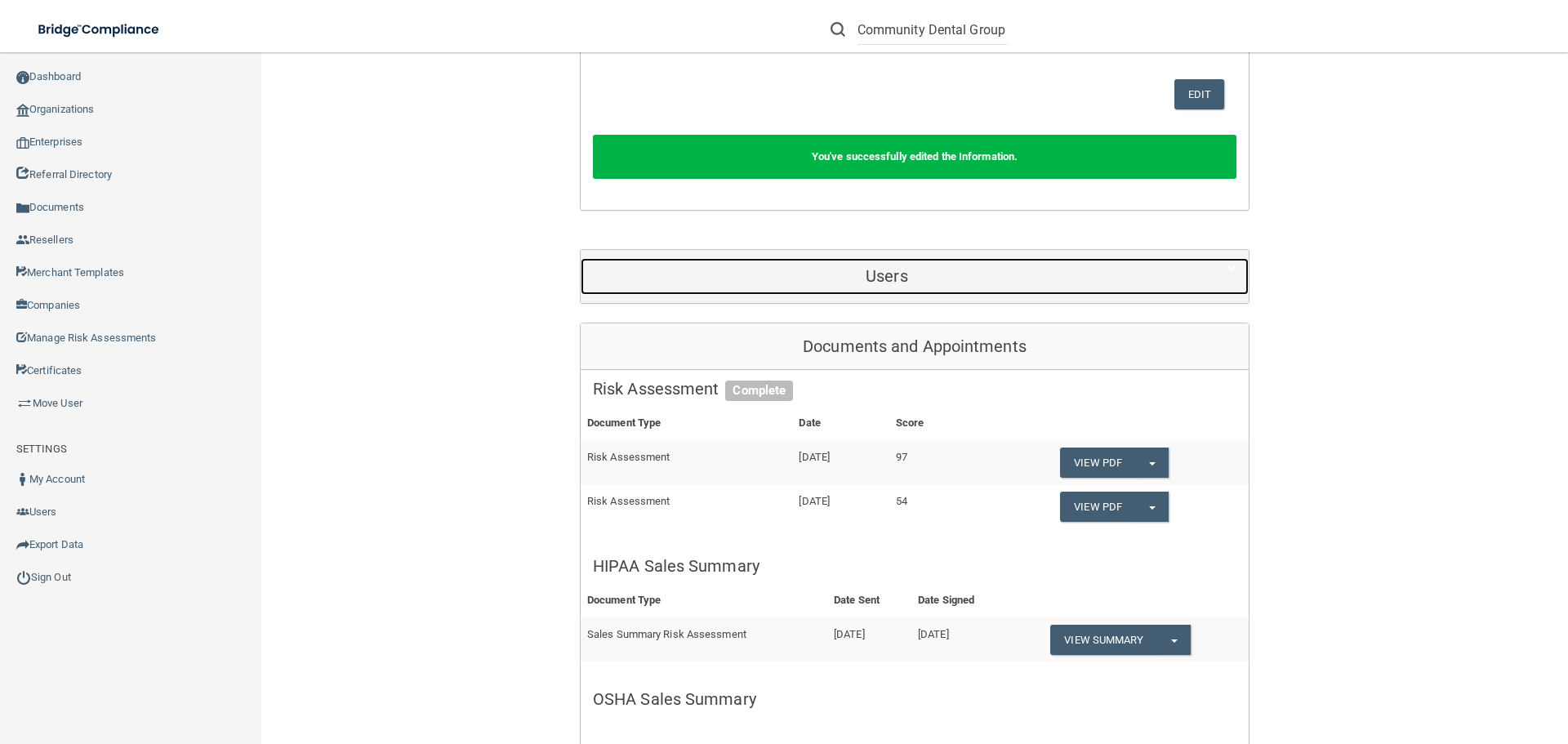 click on "Users" at bounding box center [887, 276] 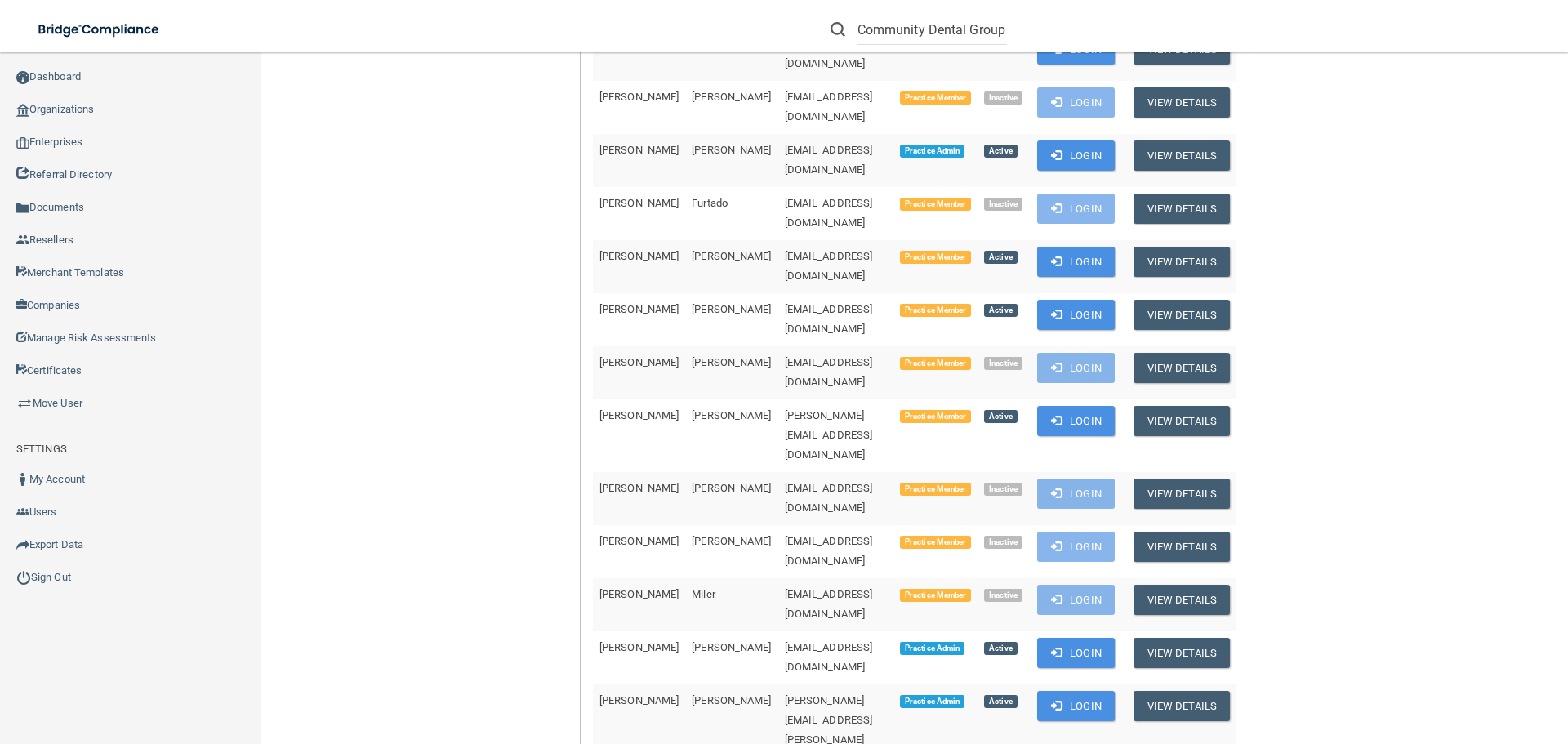 scroll, scrollTop: 1062, scrollLeft: 0, axis: vertical 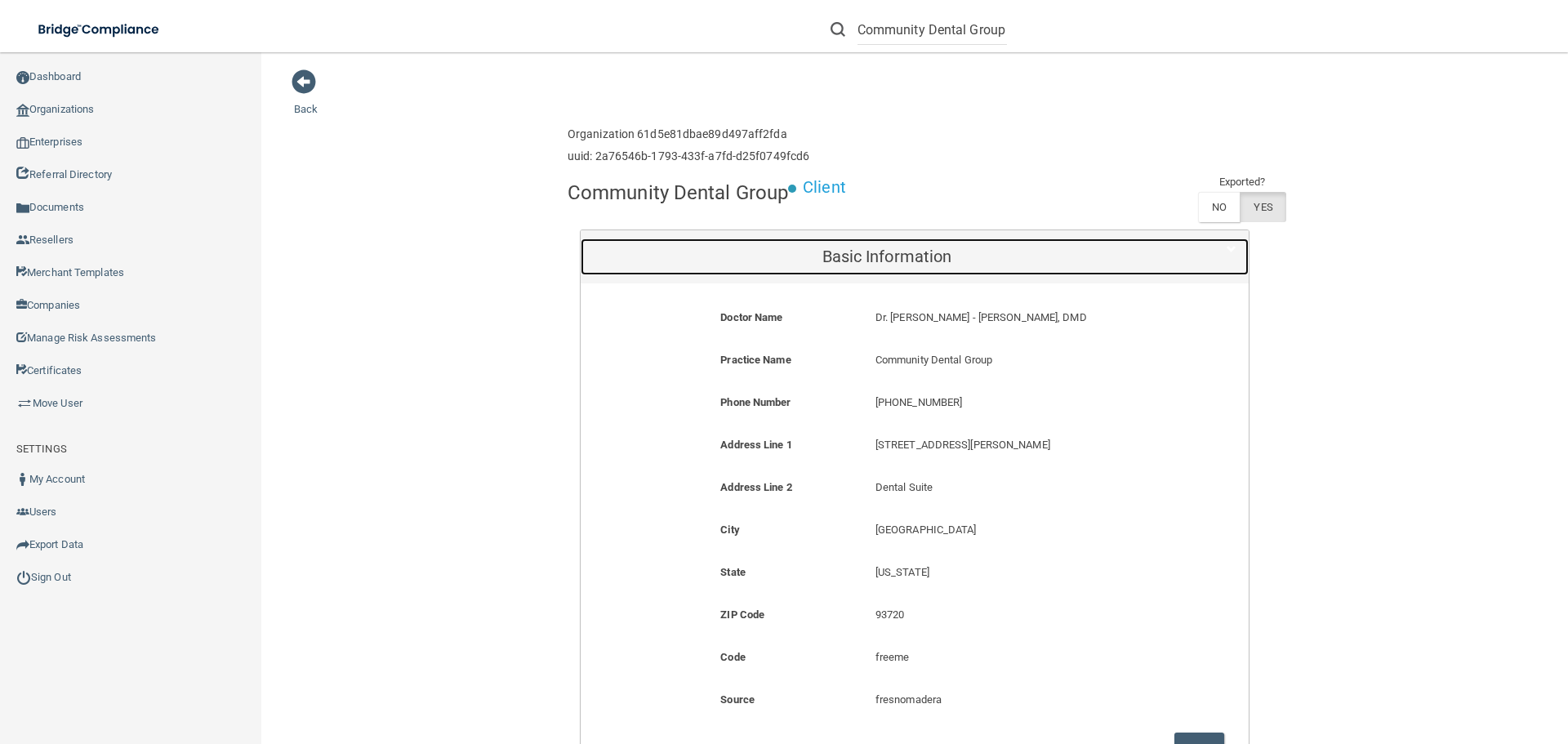click on "Basic Information" at bounding box center (887, 256) 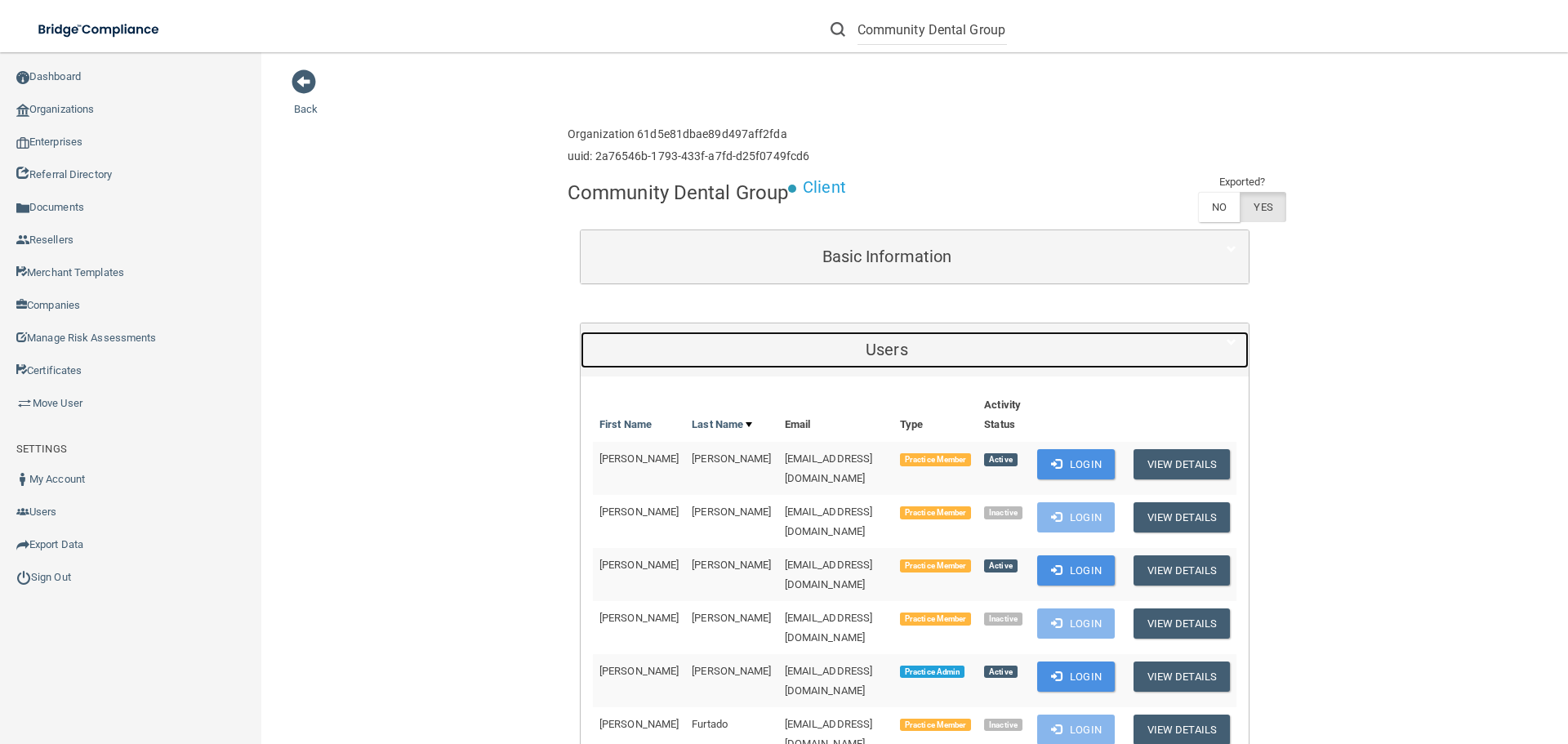 click on "Users" at bounding box center [887, 350] 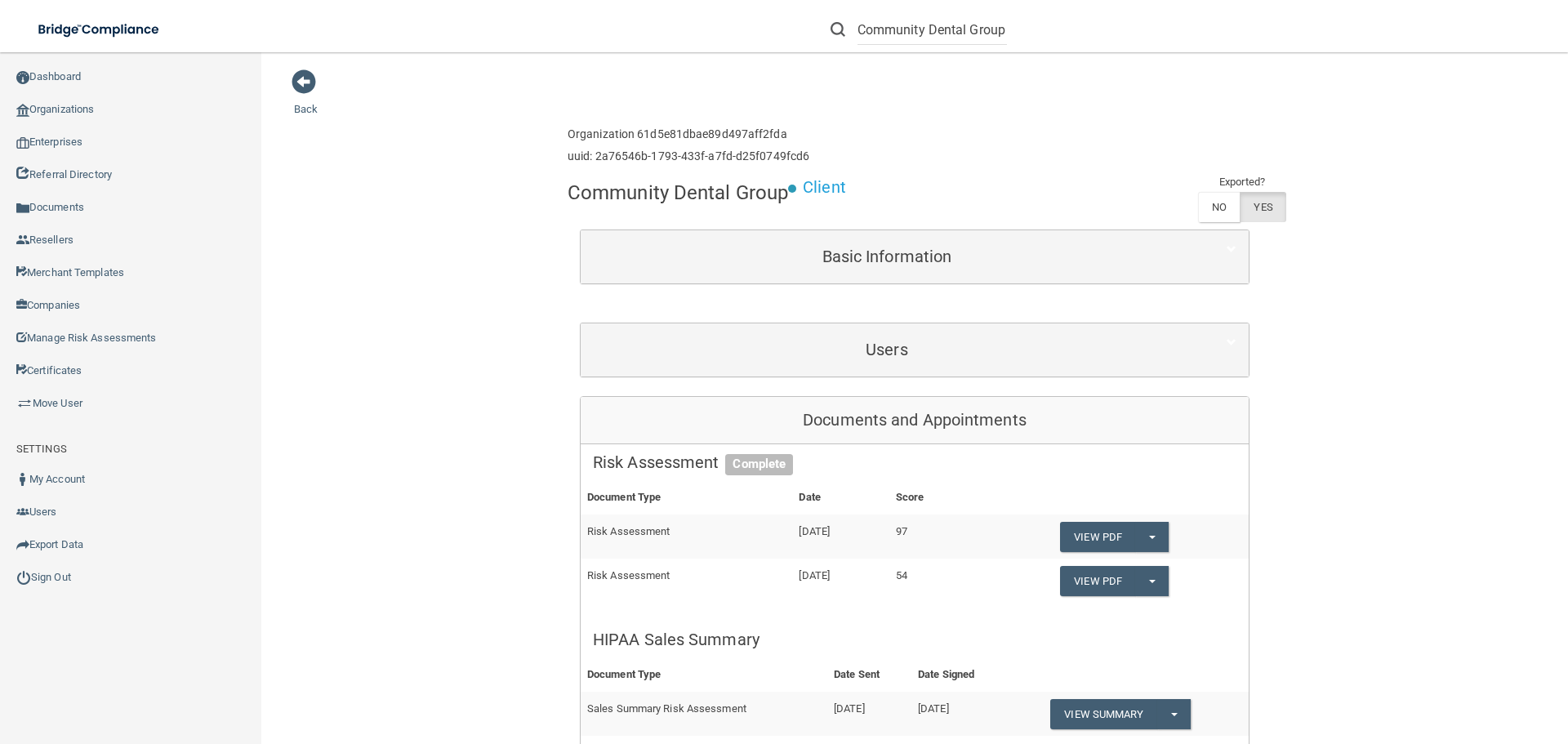 click on "Documents and Appointments" at bounding box center [915, 421] 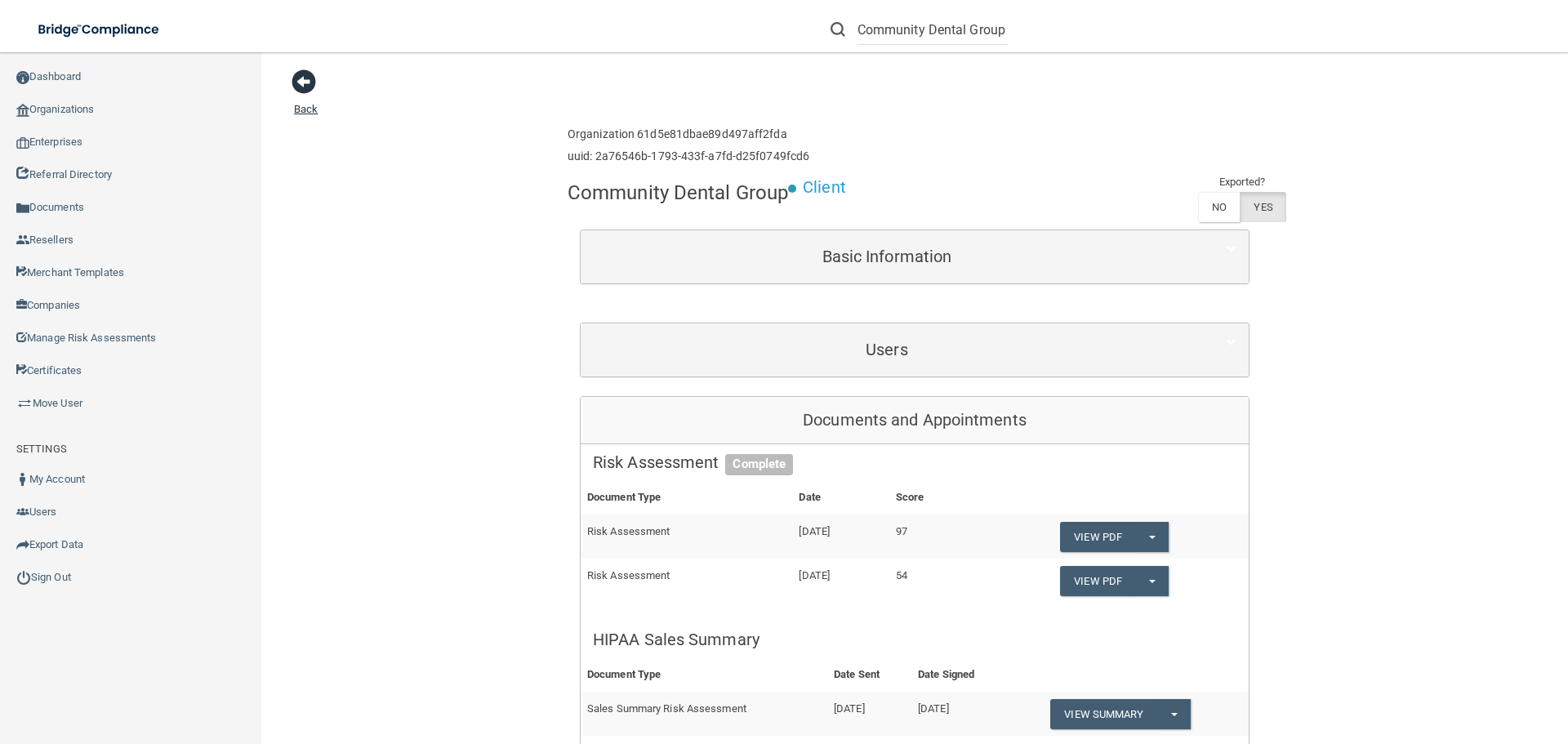click at bounding box center (304, 82) 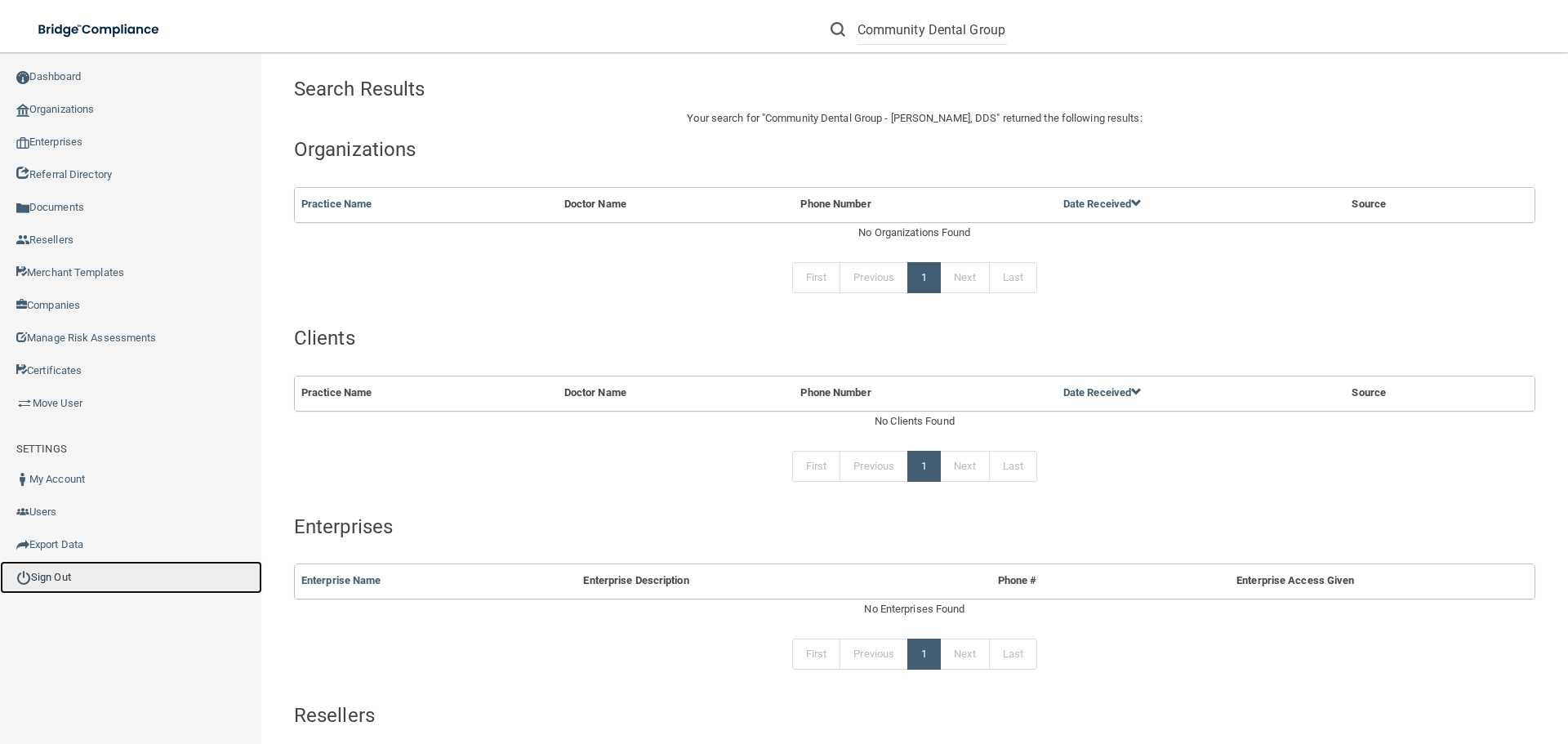 click on "Sign Out" at bounding box center (131, 577) 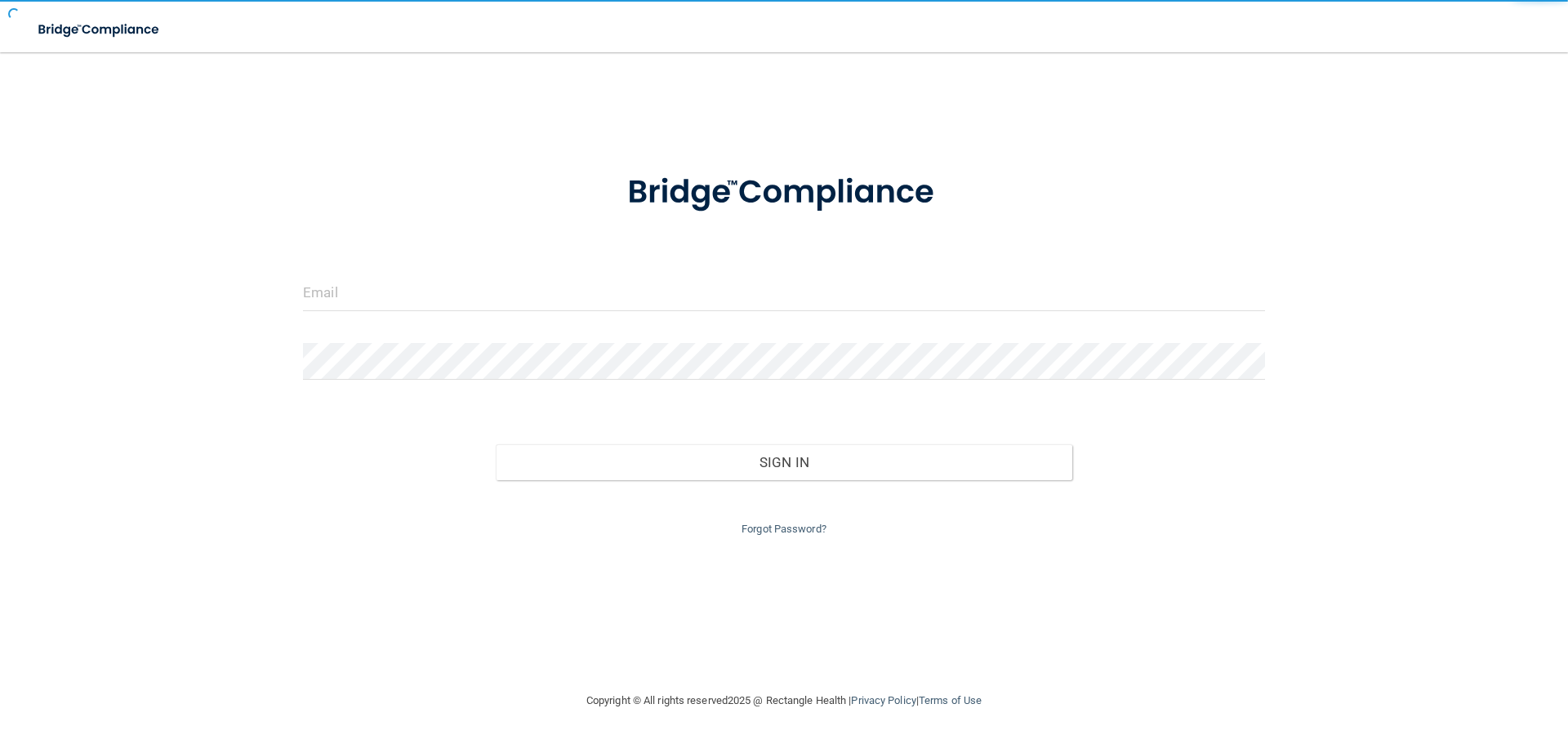 scroll, scrollTop: 0, scrollLeft: 0, axis: both 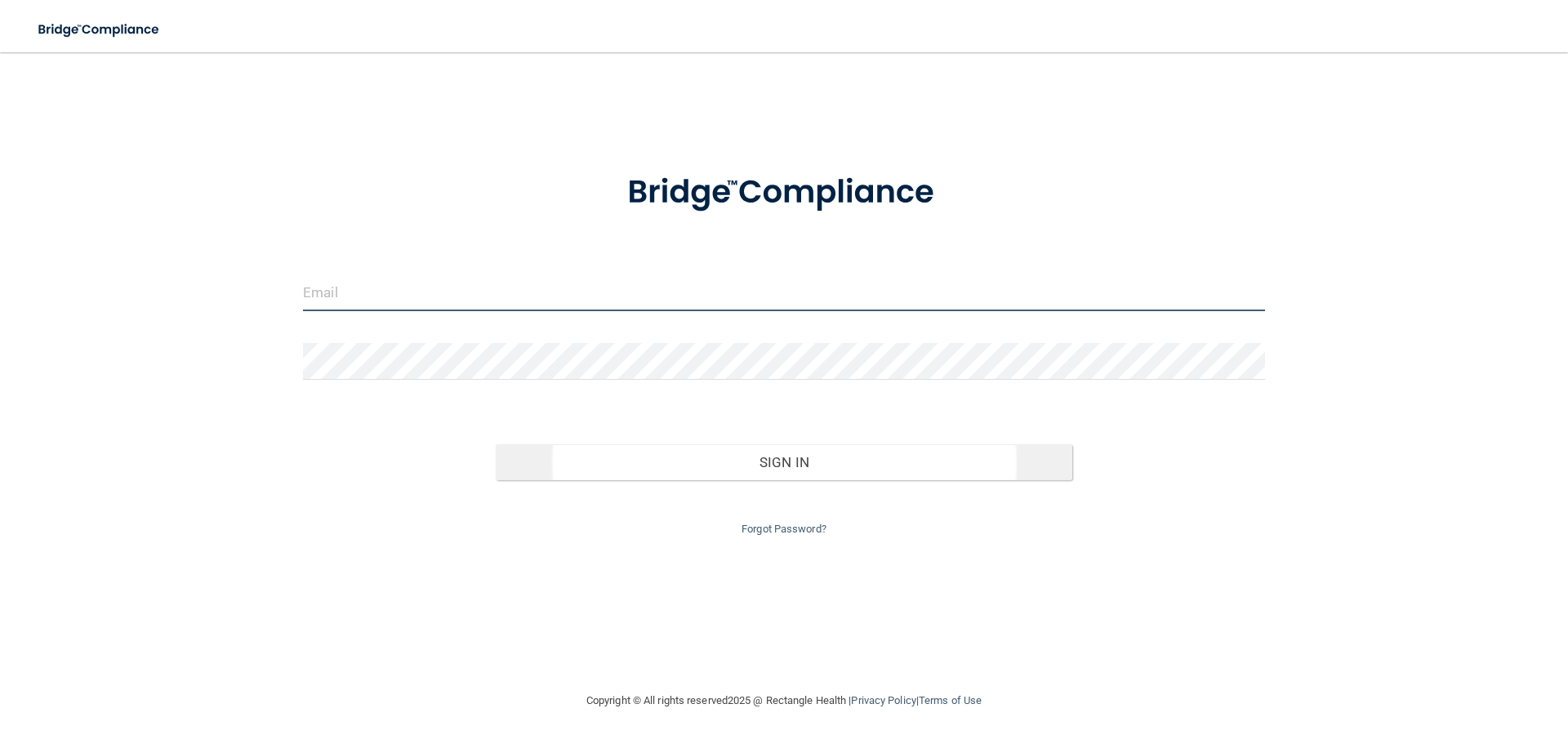 type on "[EMAIL_ADDRESS][DOMAIN_NAME]" 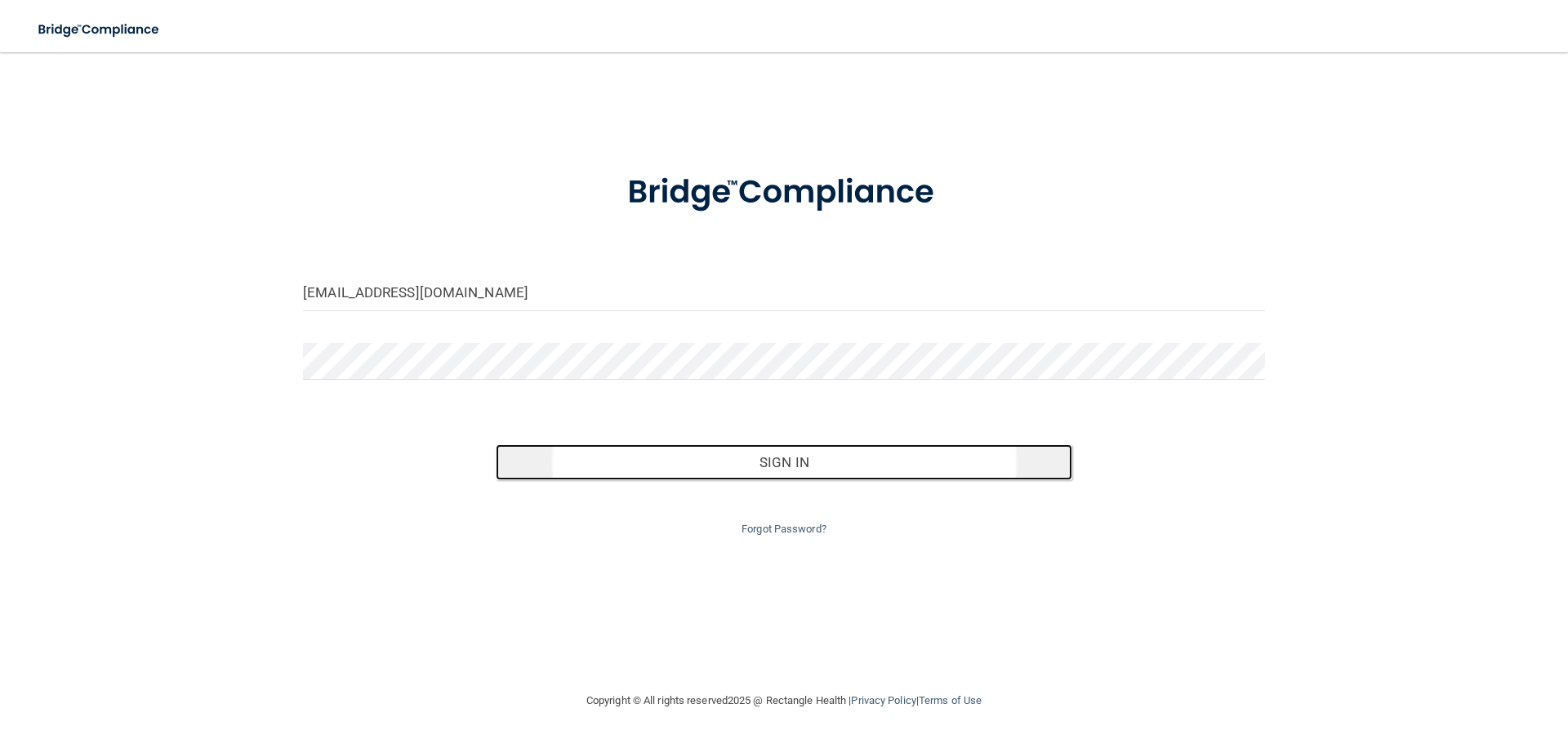 click on "Sign In" at bounding box center (784, 462) 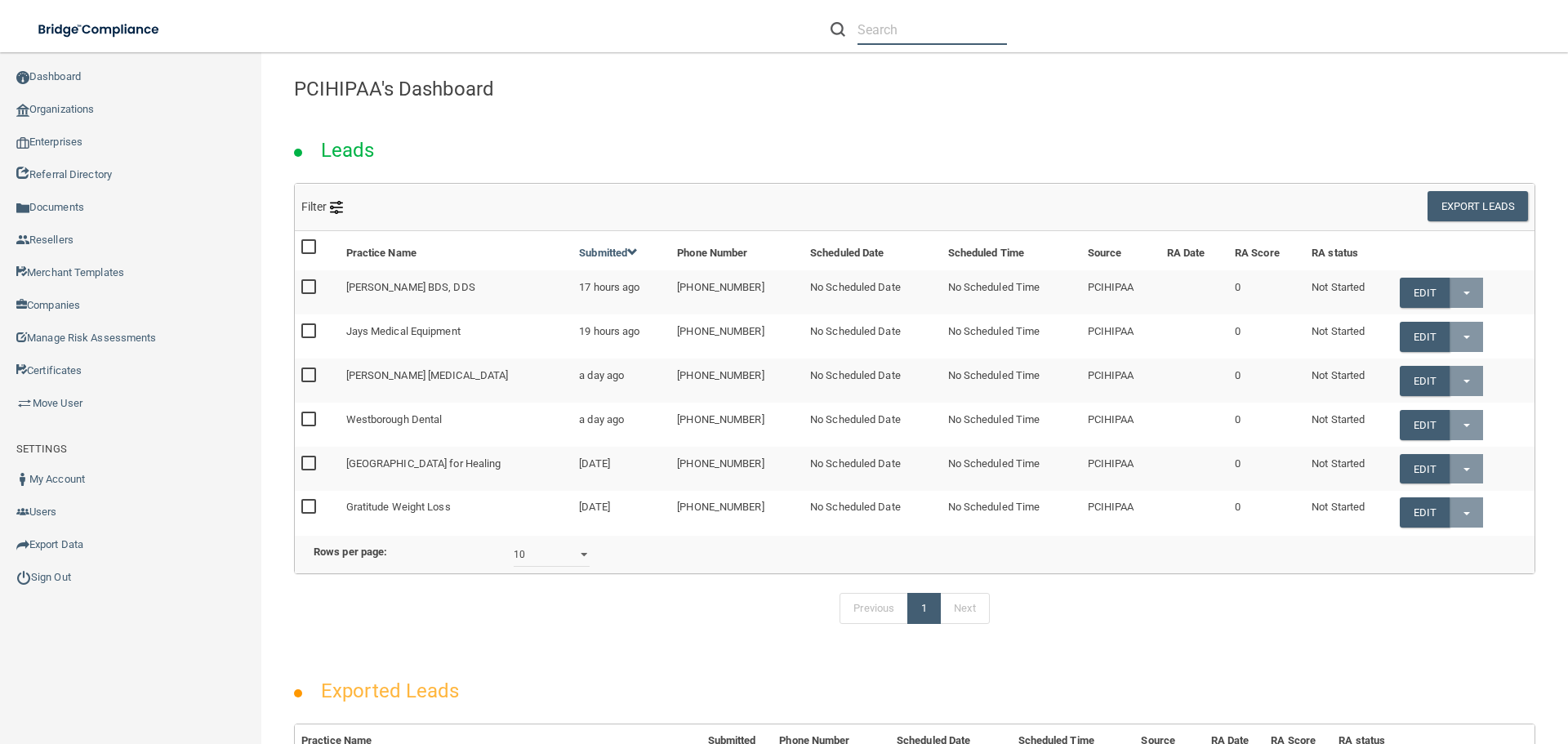 click at bounding box center (932, 29) 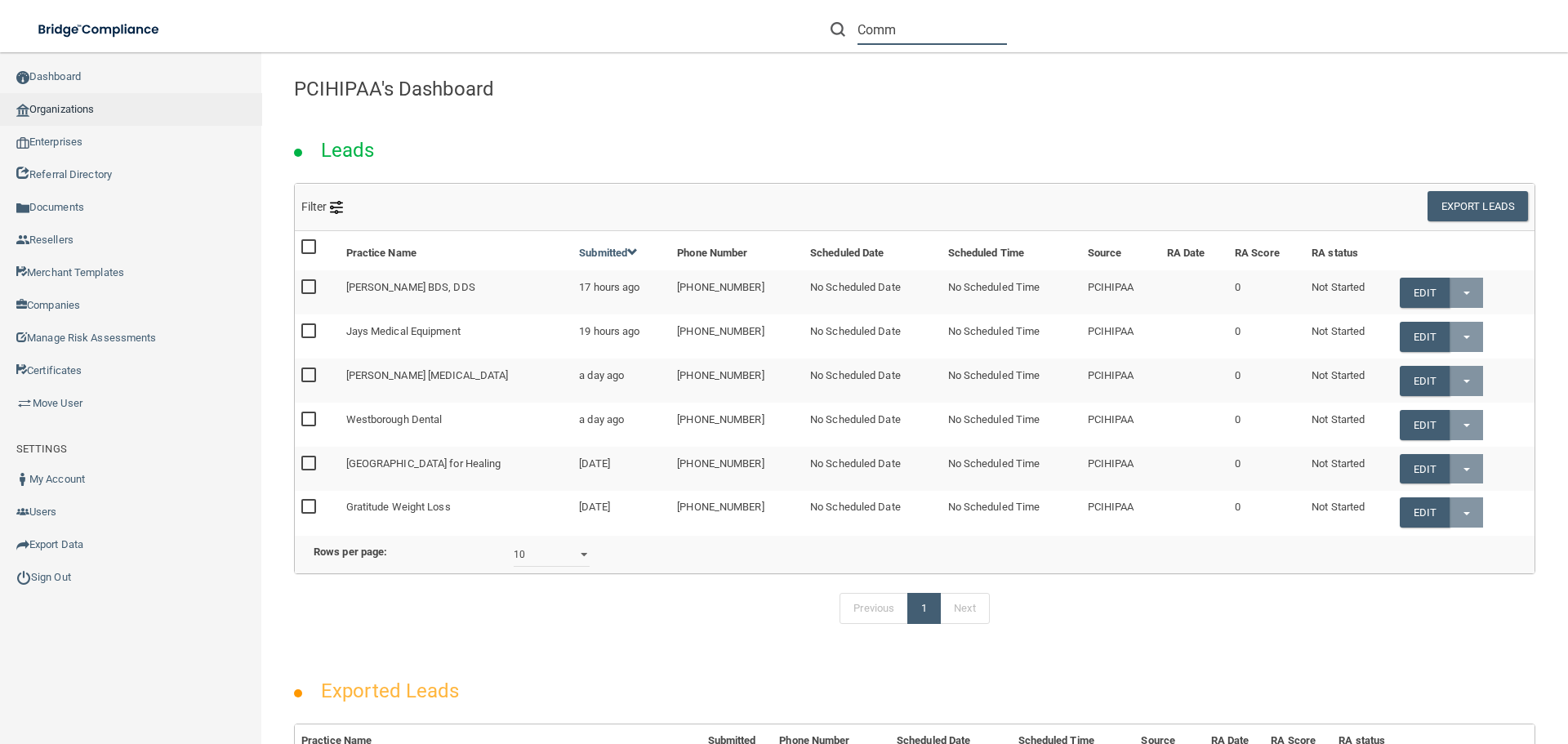 type on "Comm" 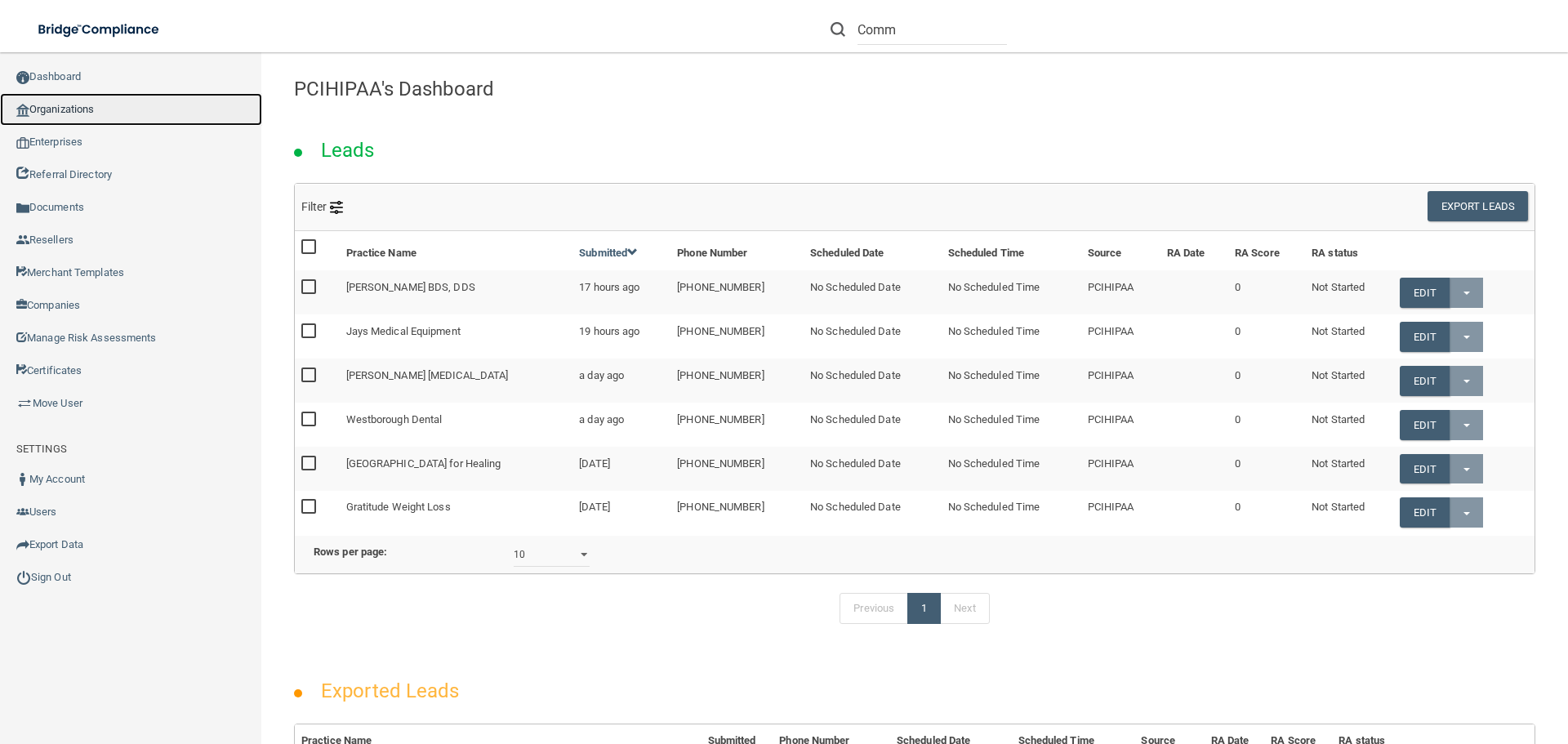 click on "Organizations" at bounding box center [131, 109] 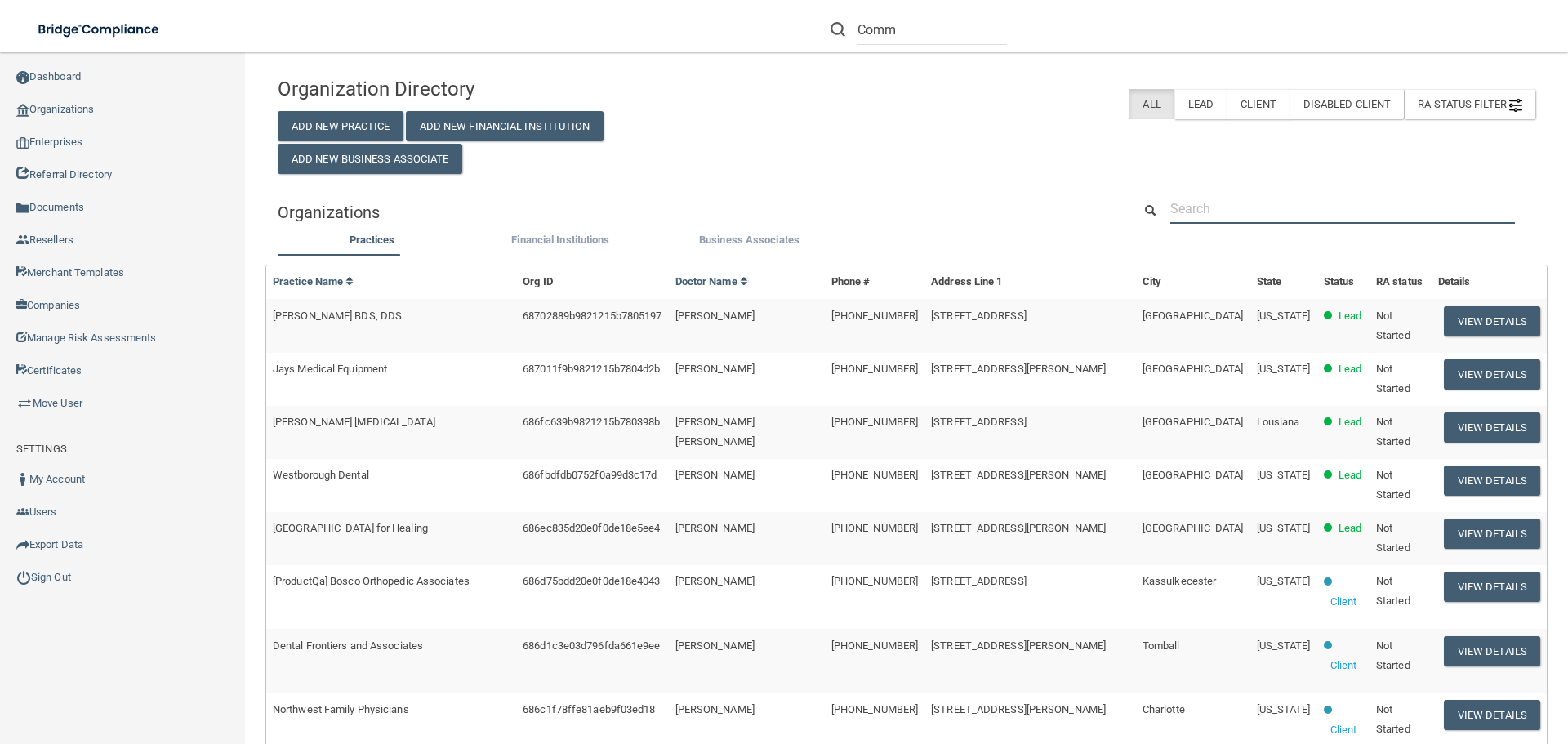 click at bounding box center [1343, 208] 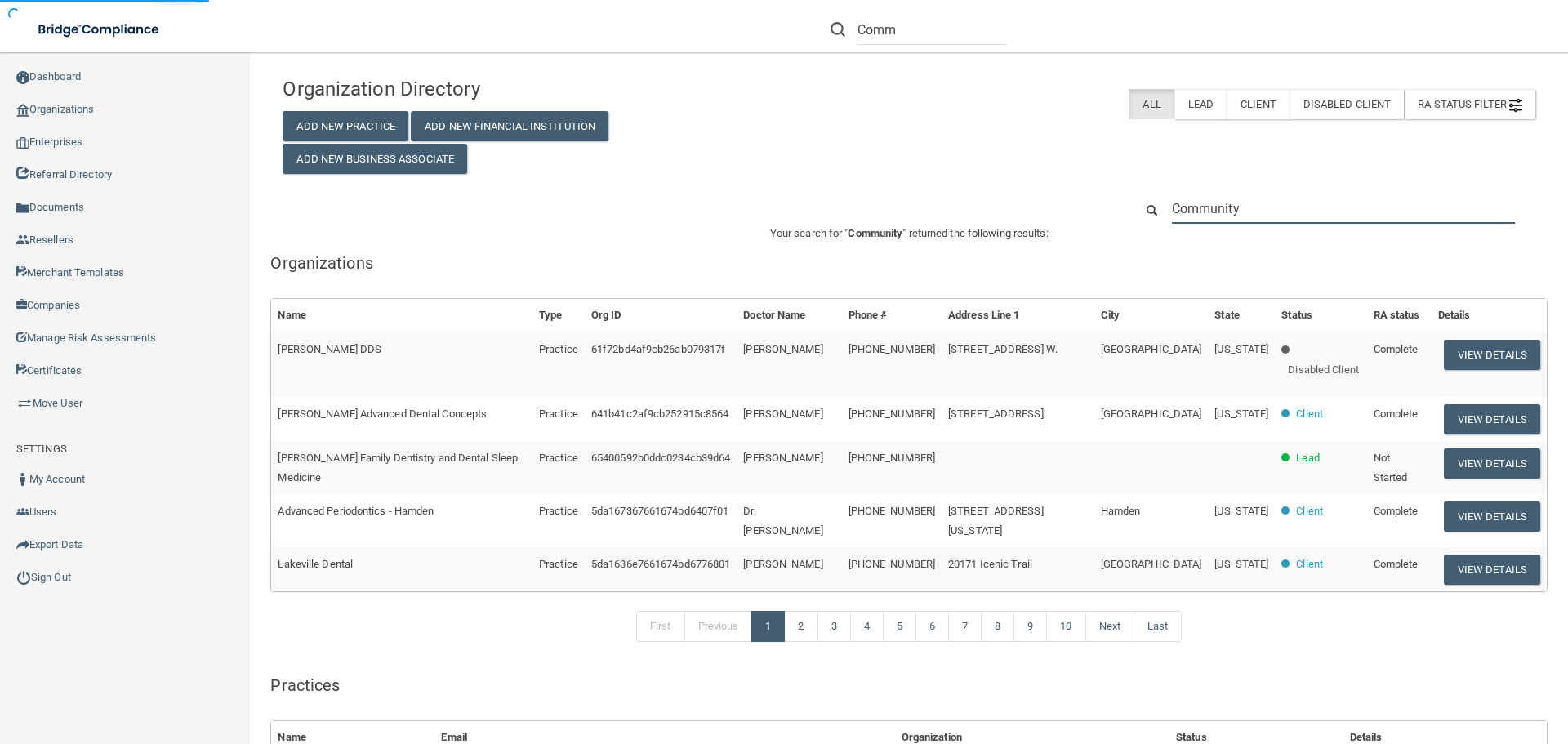 type on "Community" 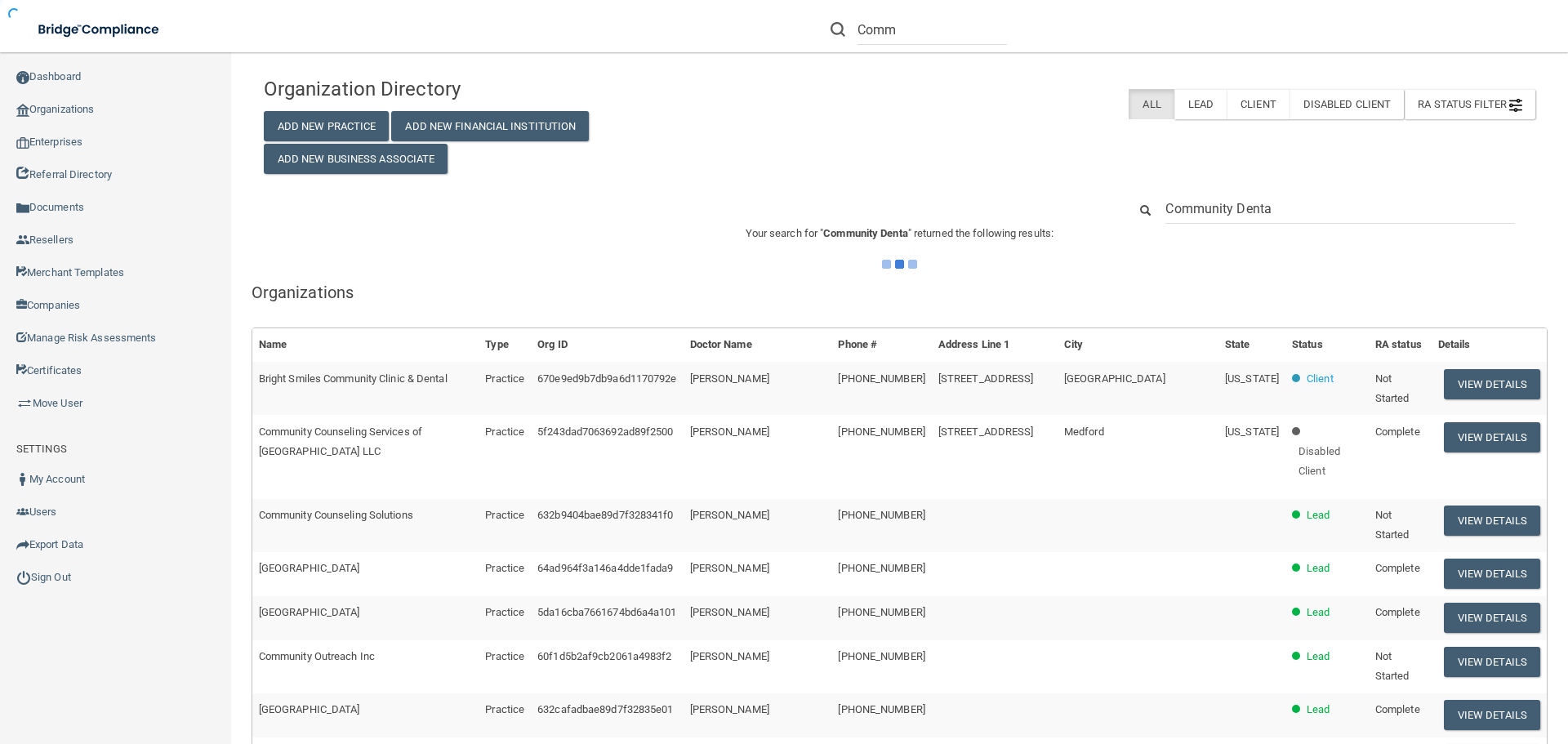 type on "Community Dental" 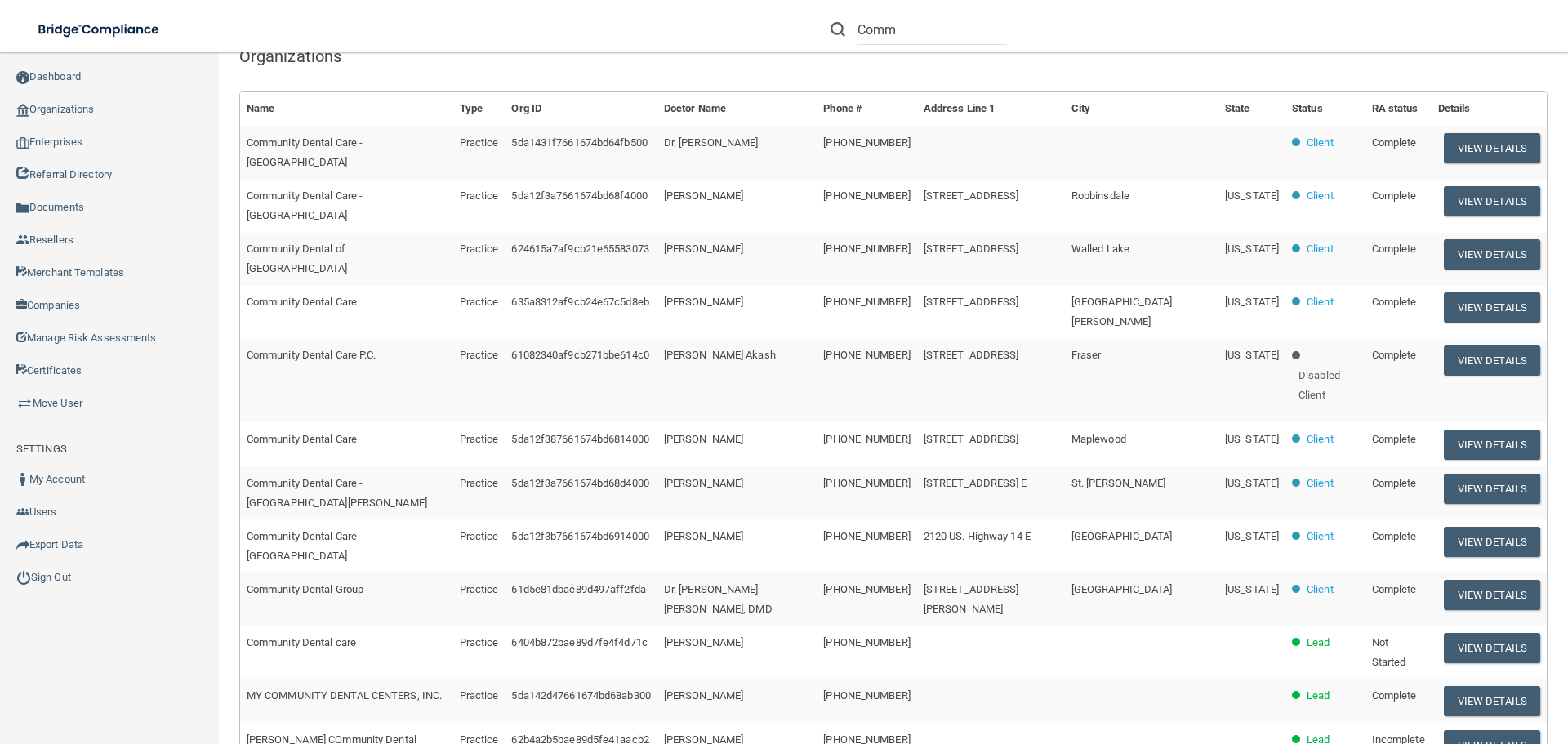 scroll, scrollTop: 245, scrollLeft: 0, axis: vertical 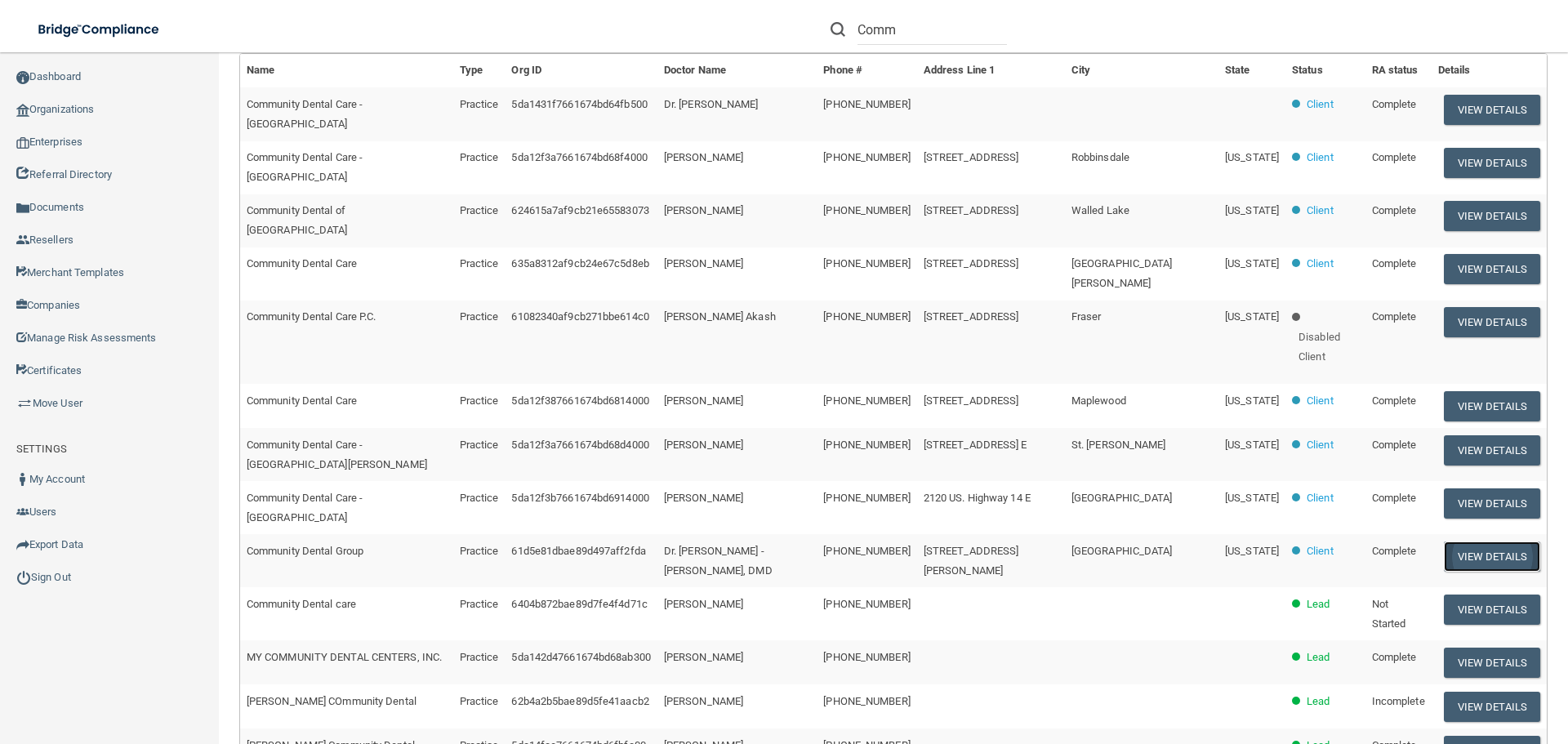 click on "View Details" at bounding box center [1492, 556] 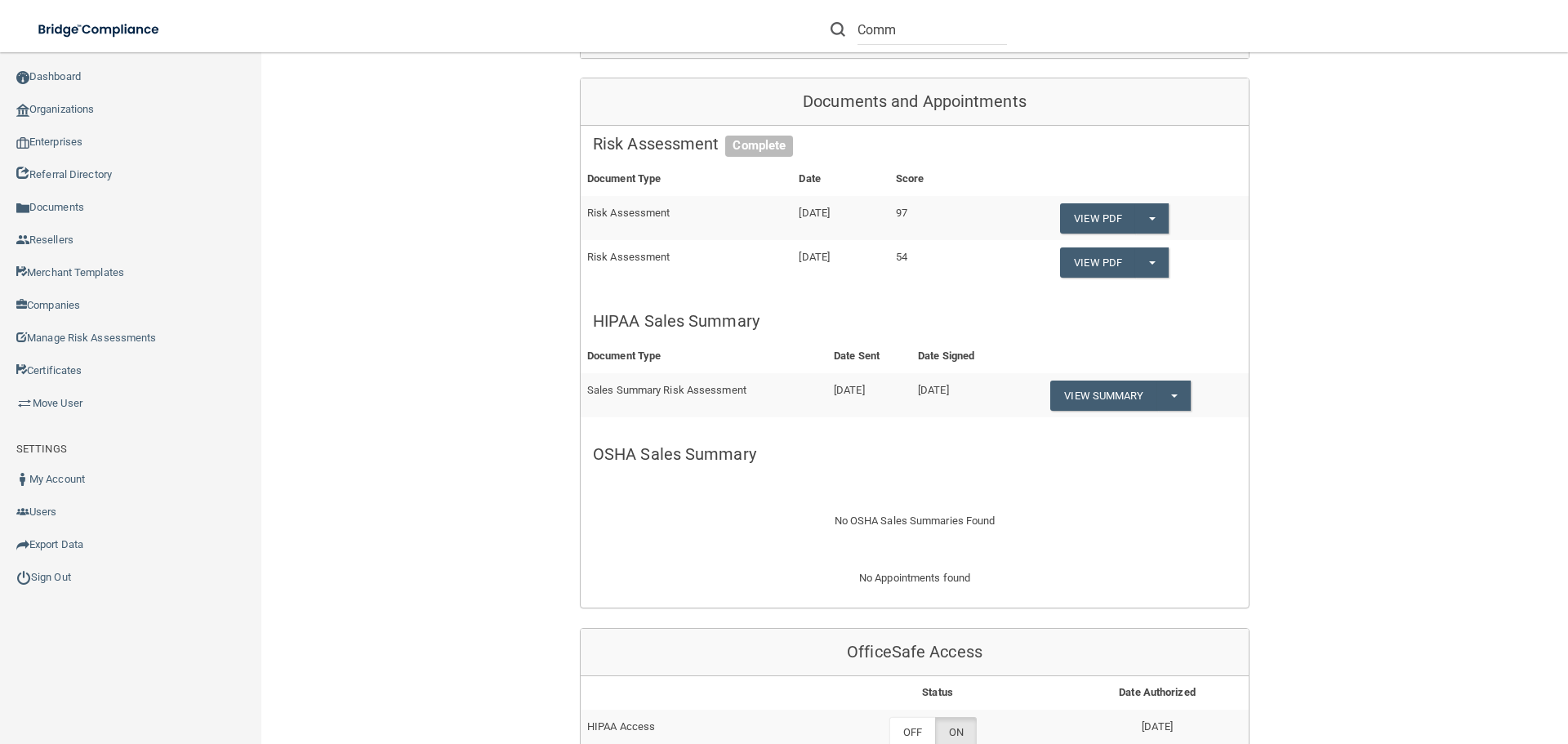 scroll, scrollTop: 0, scrollLeft: 0, axis: both 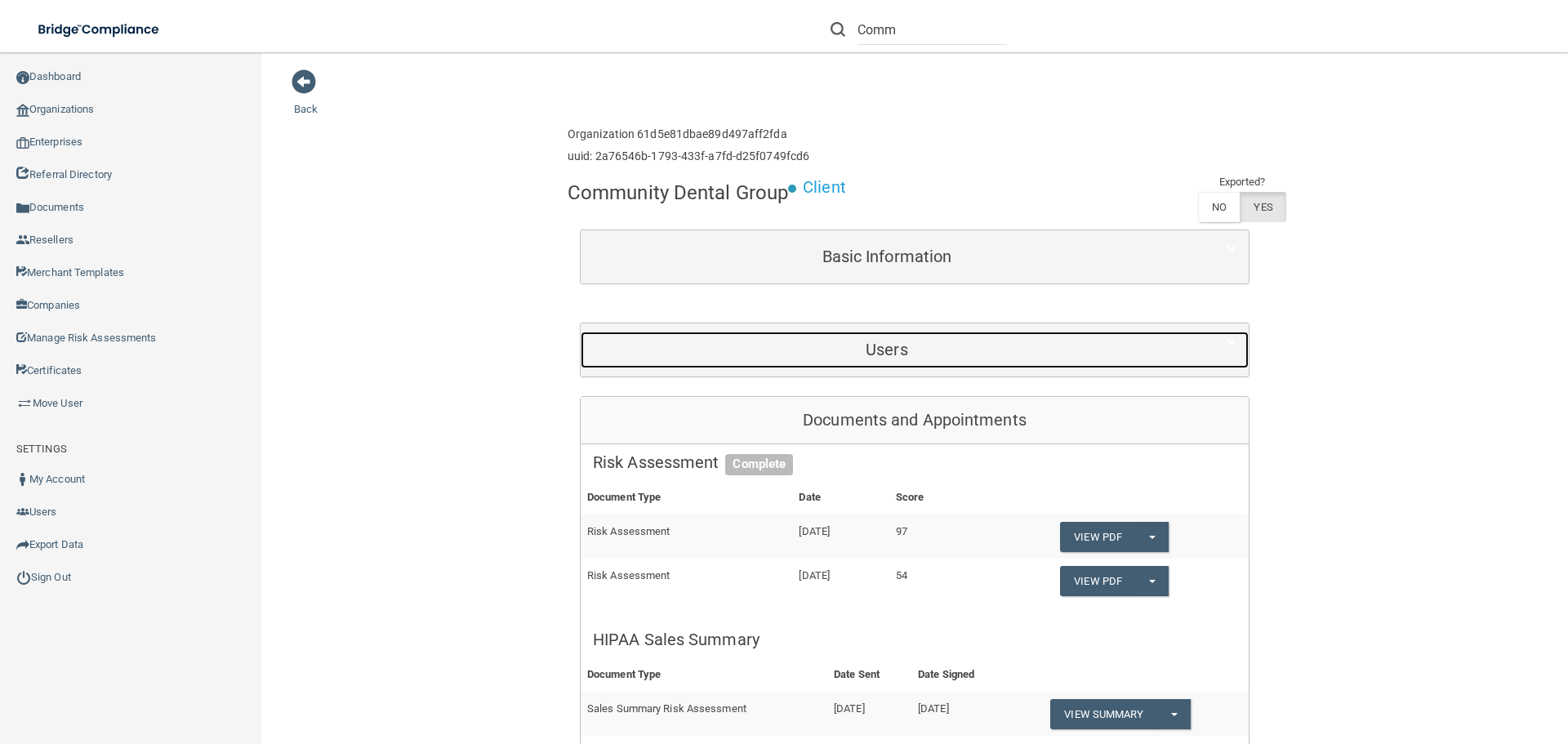 click on "Users" at bounding box center [887, 350] 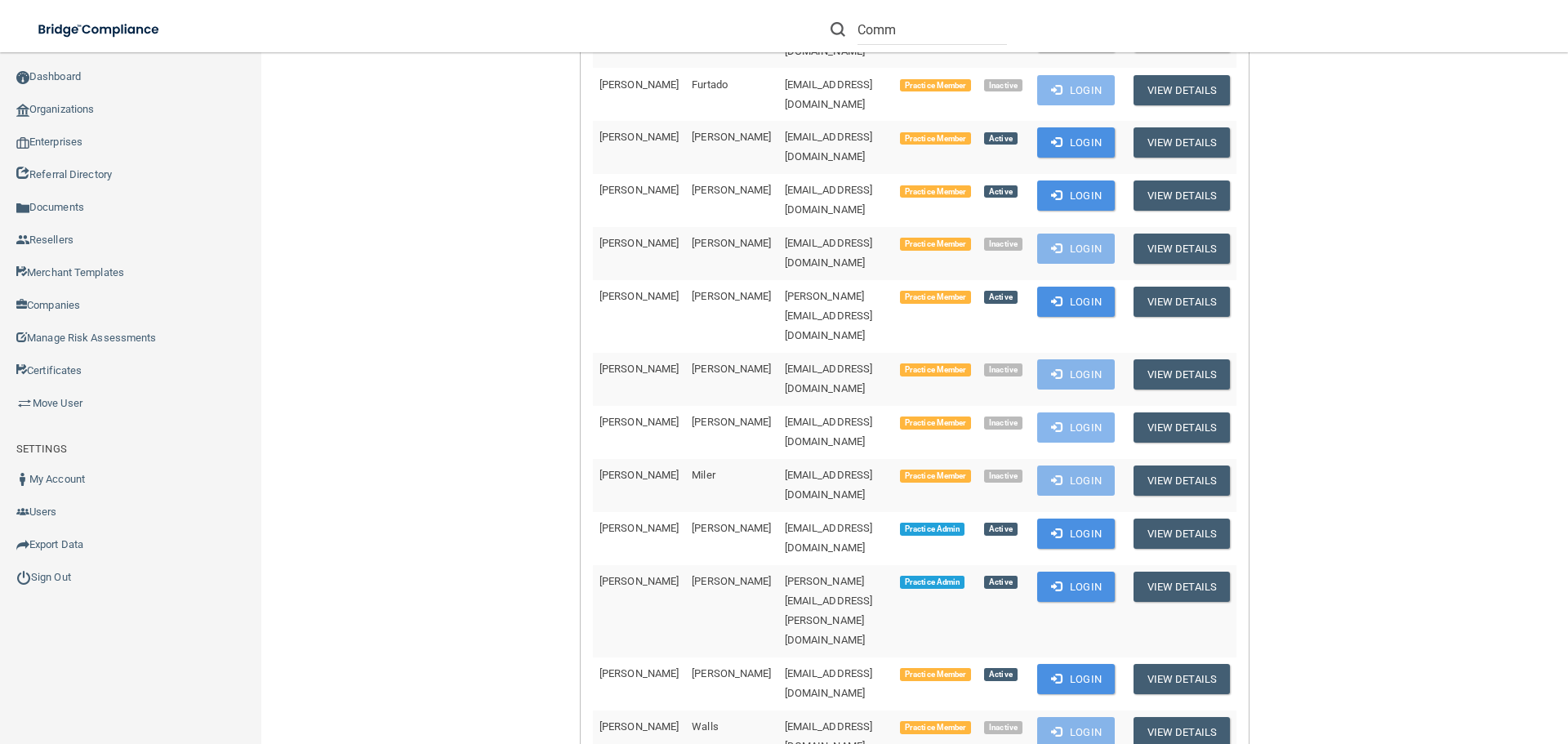 scroll, scrollTop: 653, scrollLeft: 0, axis: vertical 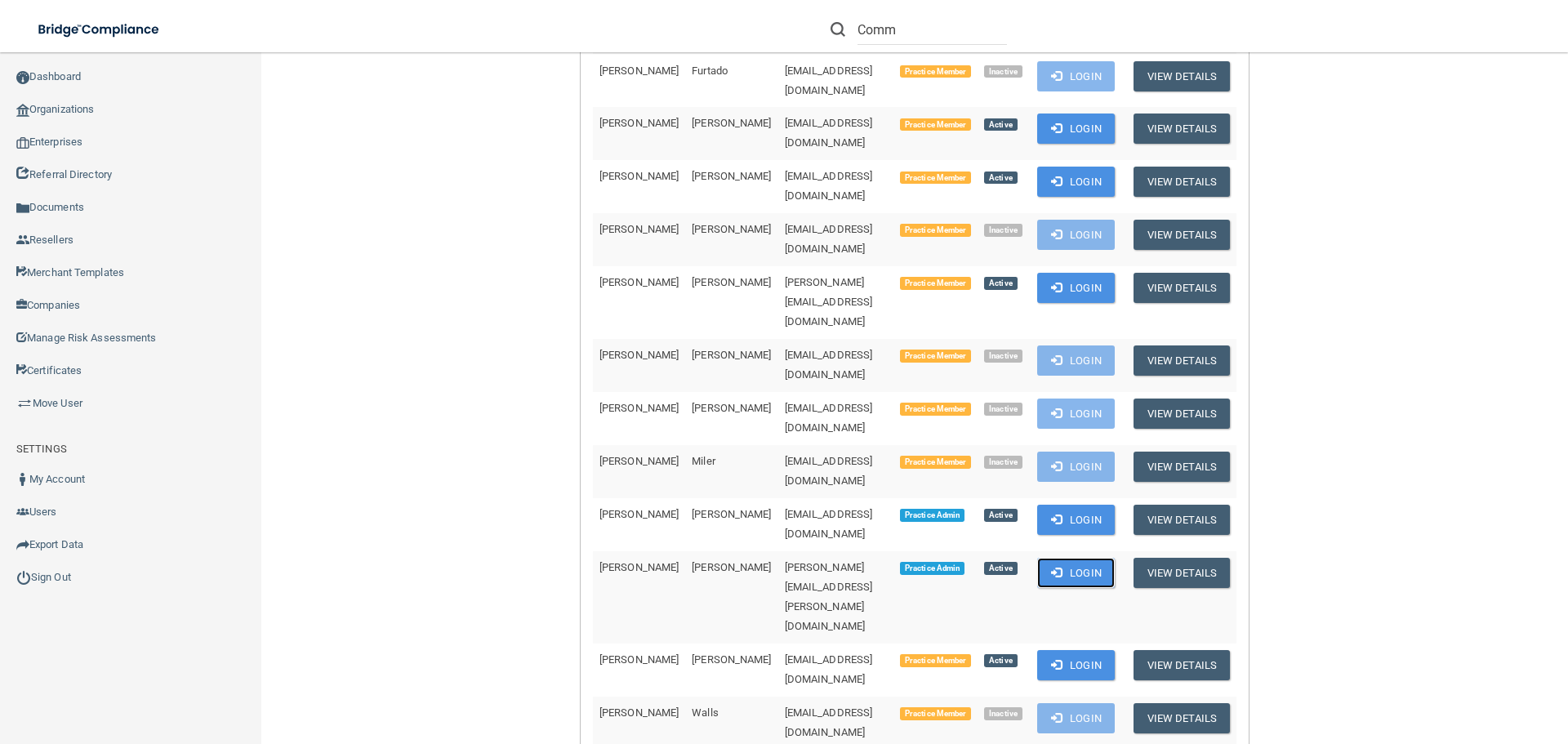 click on "Login" at bounding box center [1076, 572] 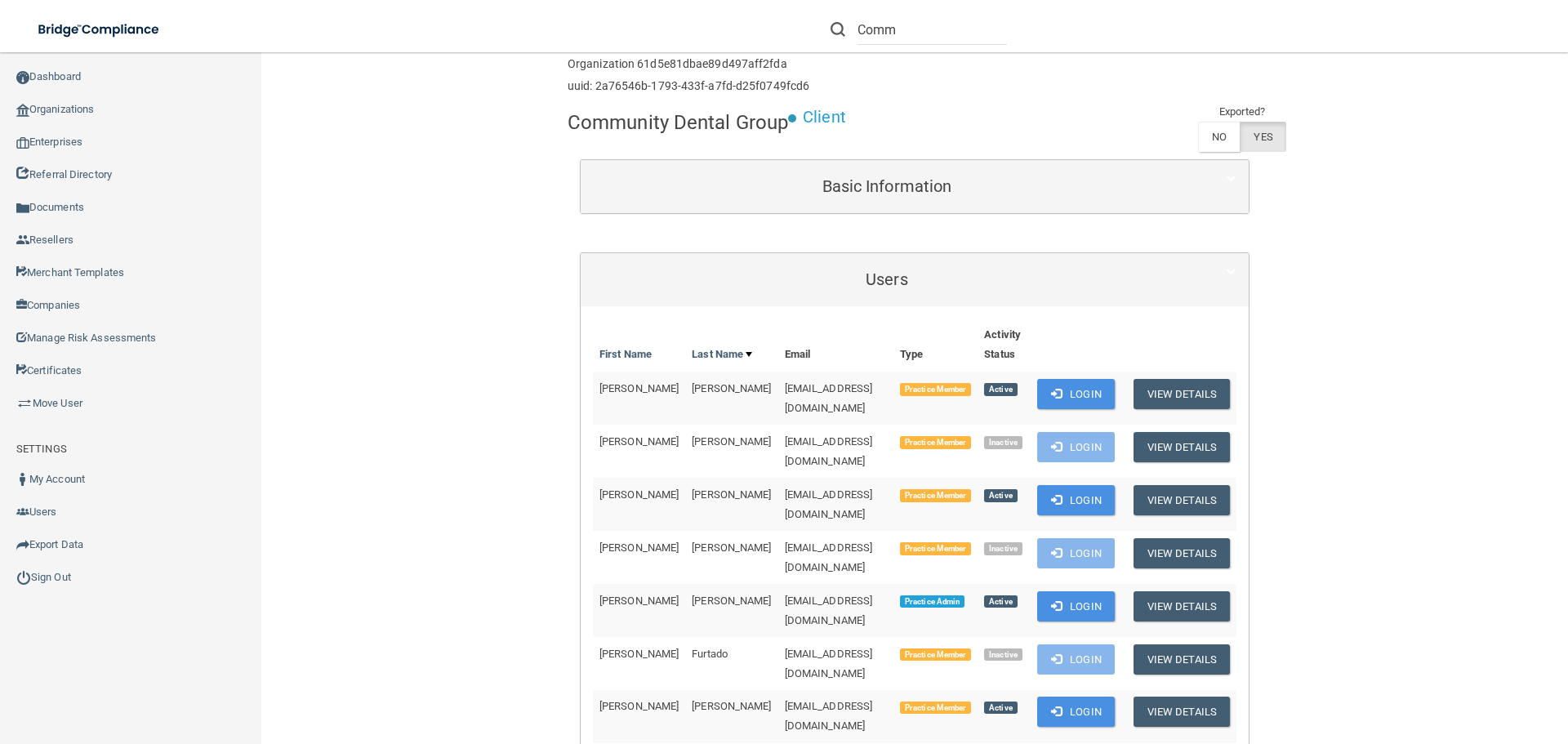 scroll, scrollTop: 0, scrollLeft: 0, axis: both 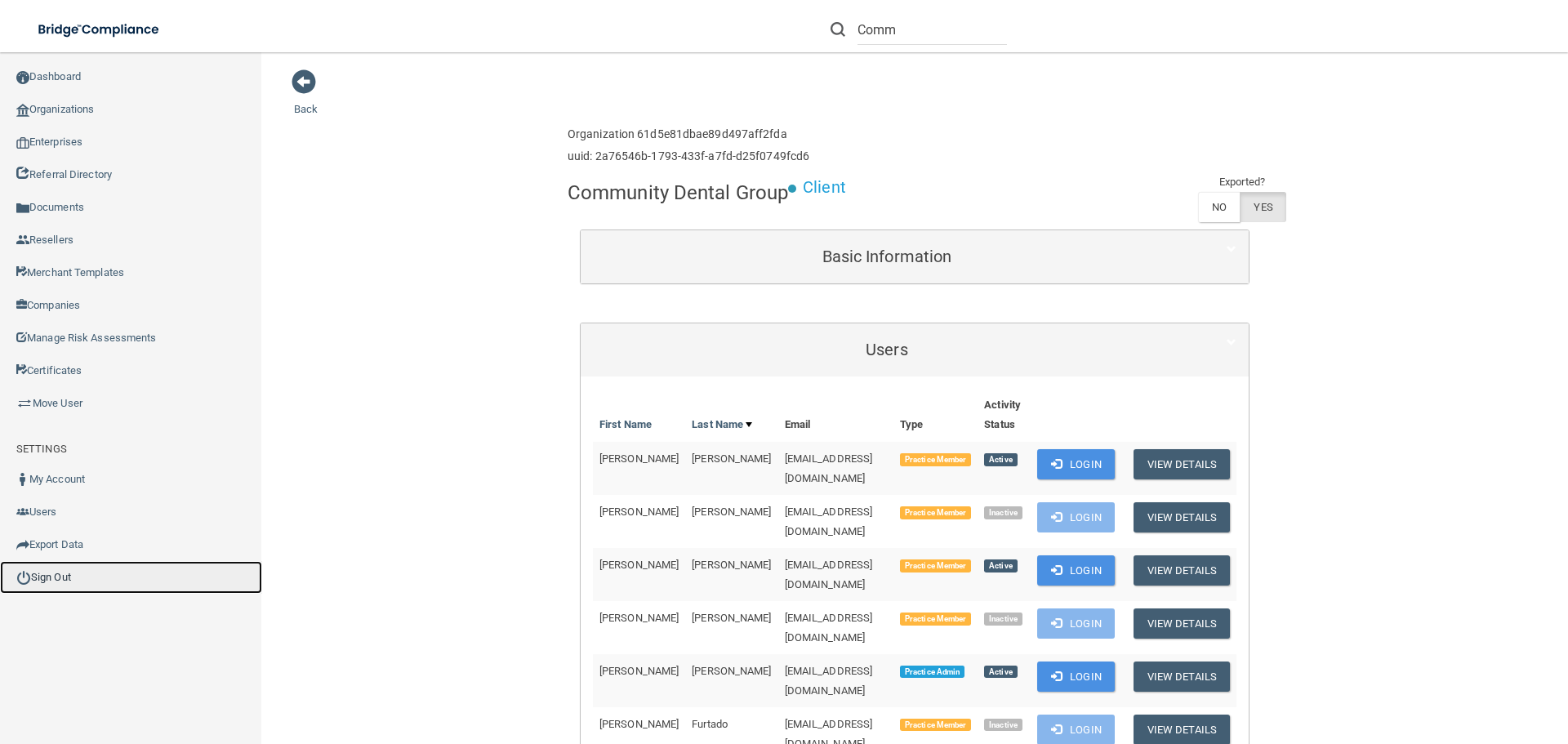 click on "Sign Out" at bounding box center (131, 577) 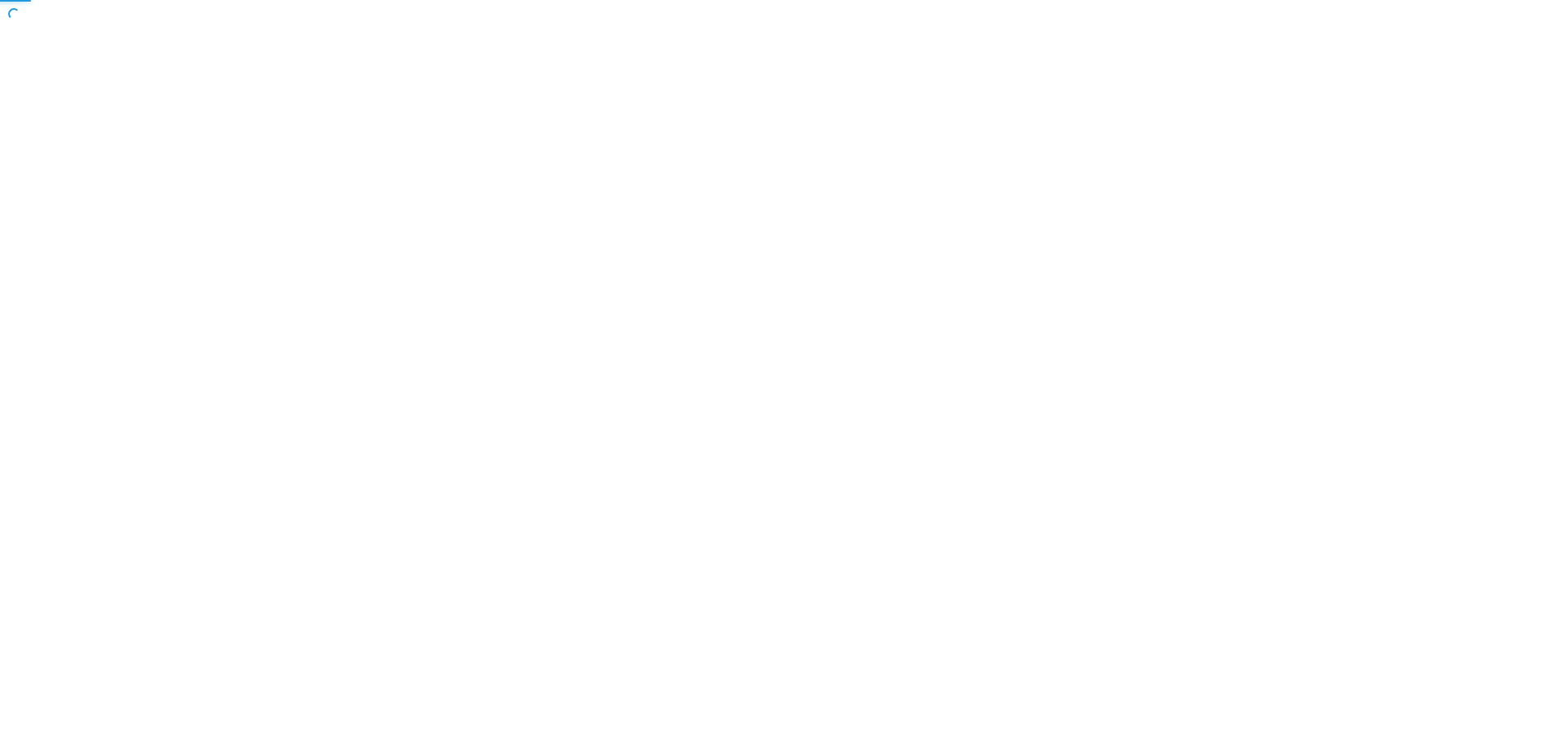 scroll, scrollTop: 0, scrollLeft: 0, axis: both 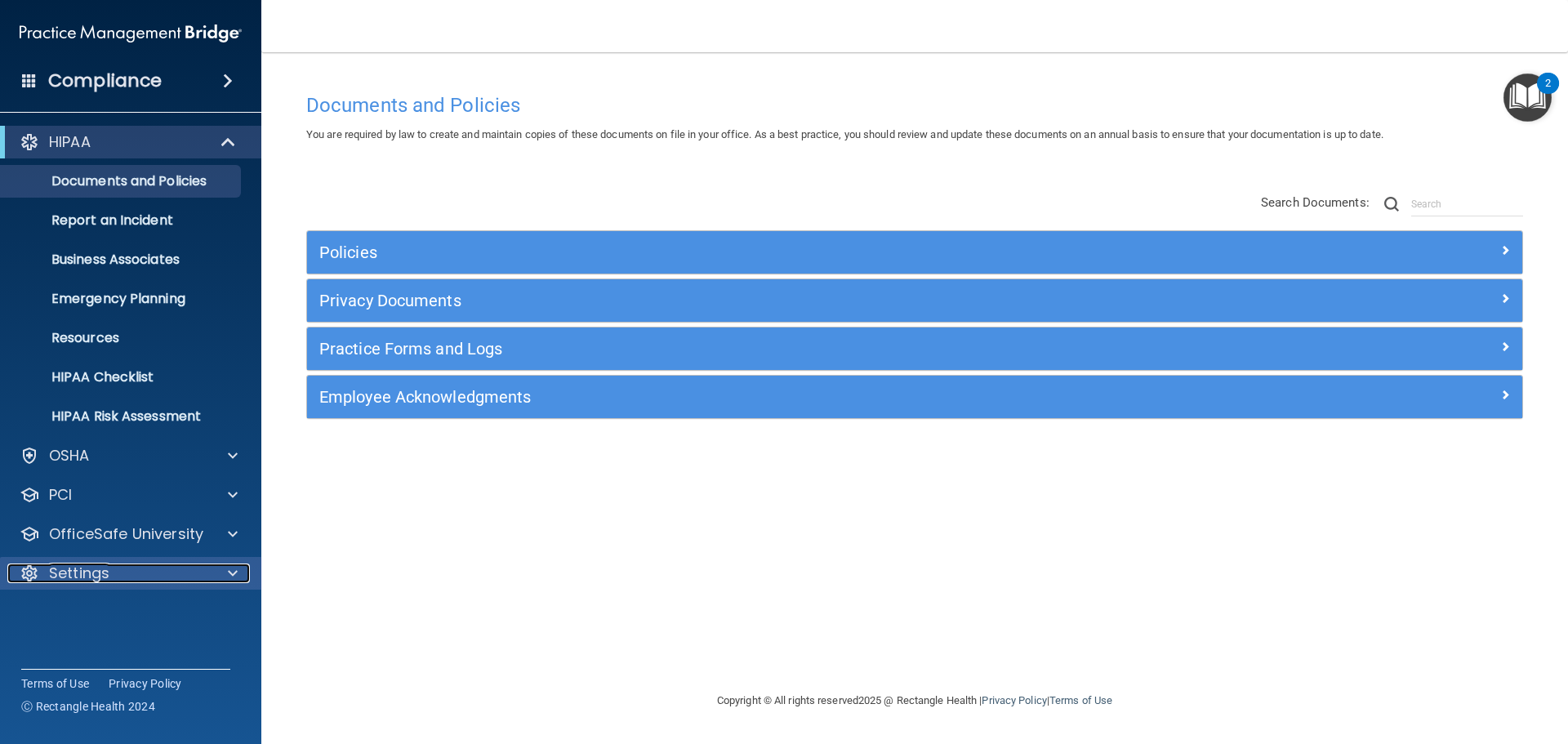 click at bounding box center (233, 573) 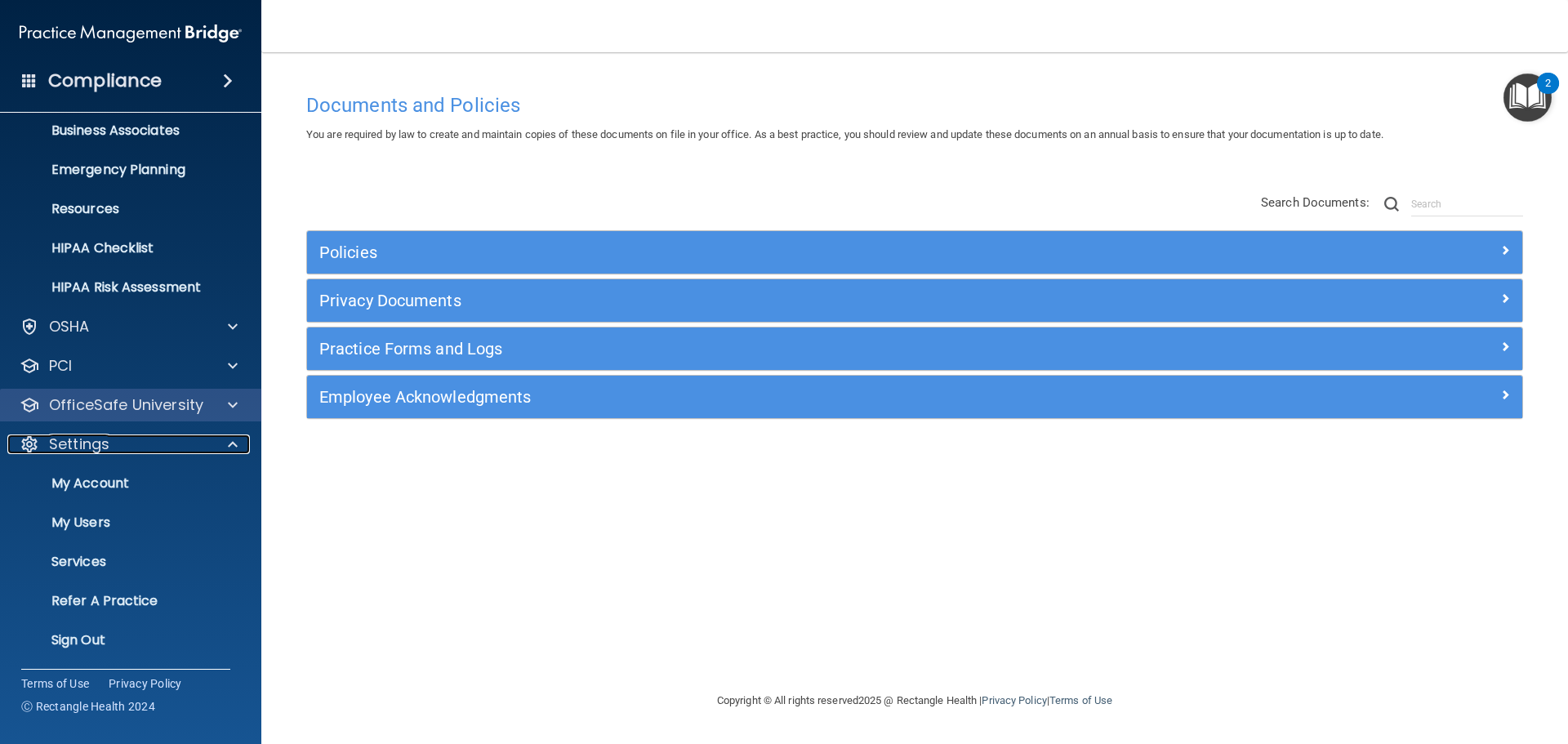 scroll, scrollTop: 130, scrollLeft: 0, axis: vertical 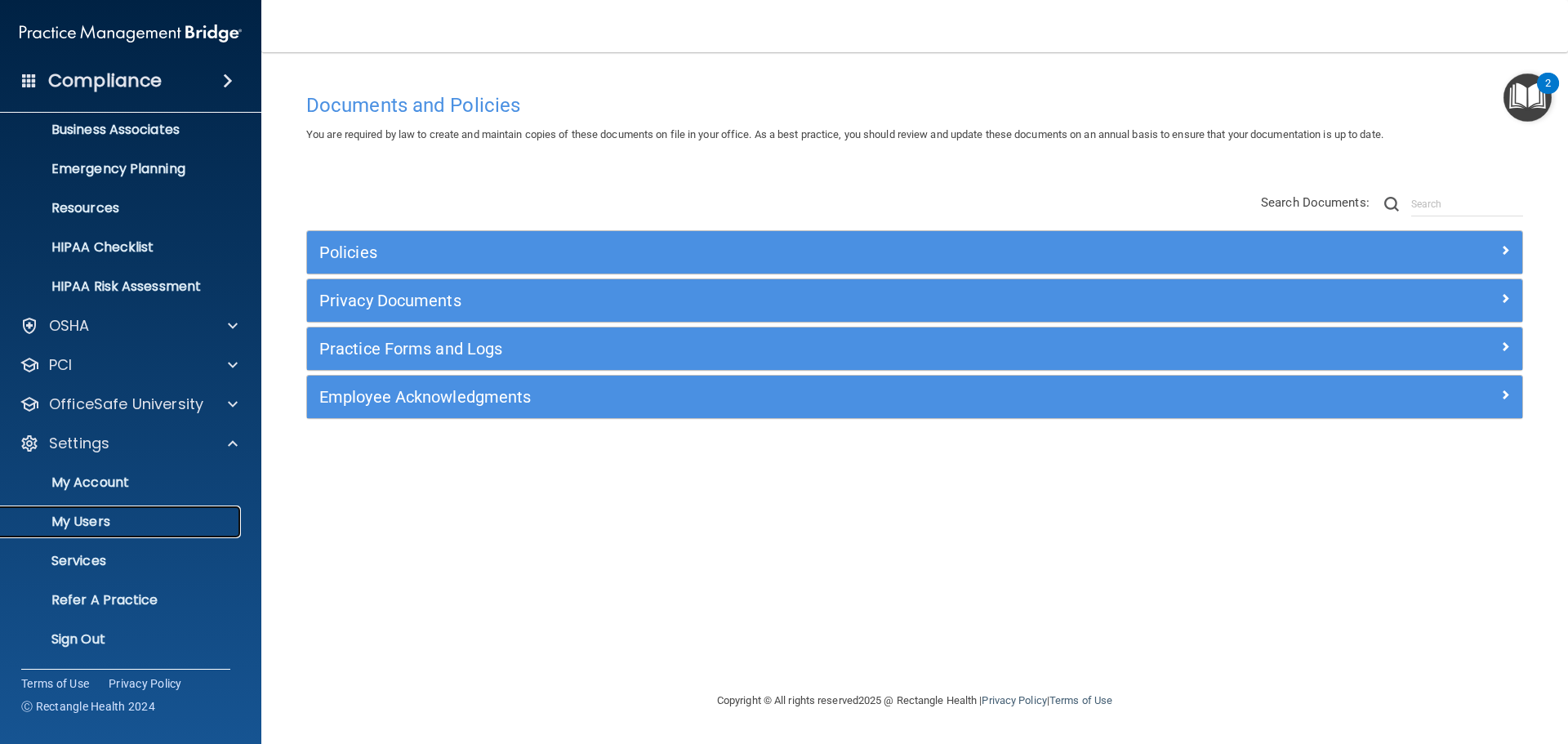 click on "My Users" at bounding box center (122, 522) 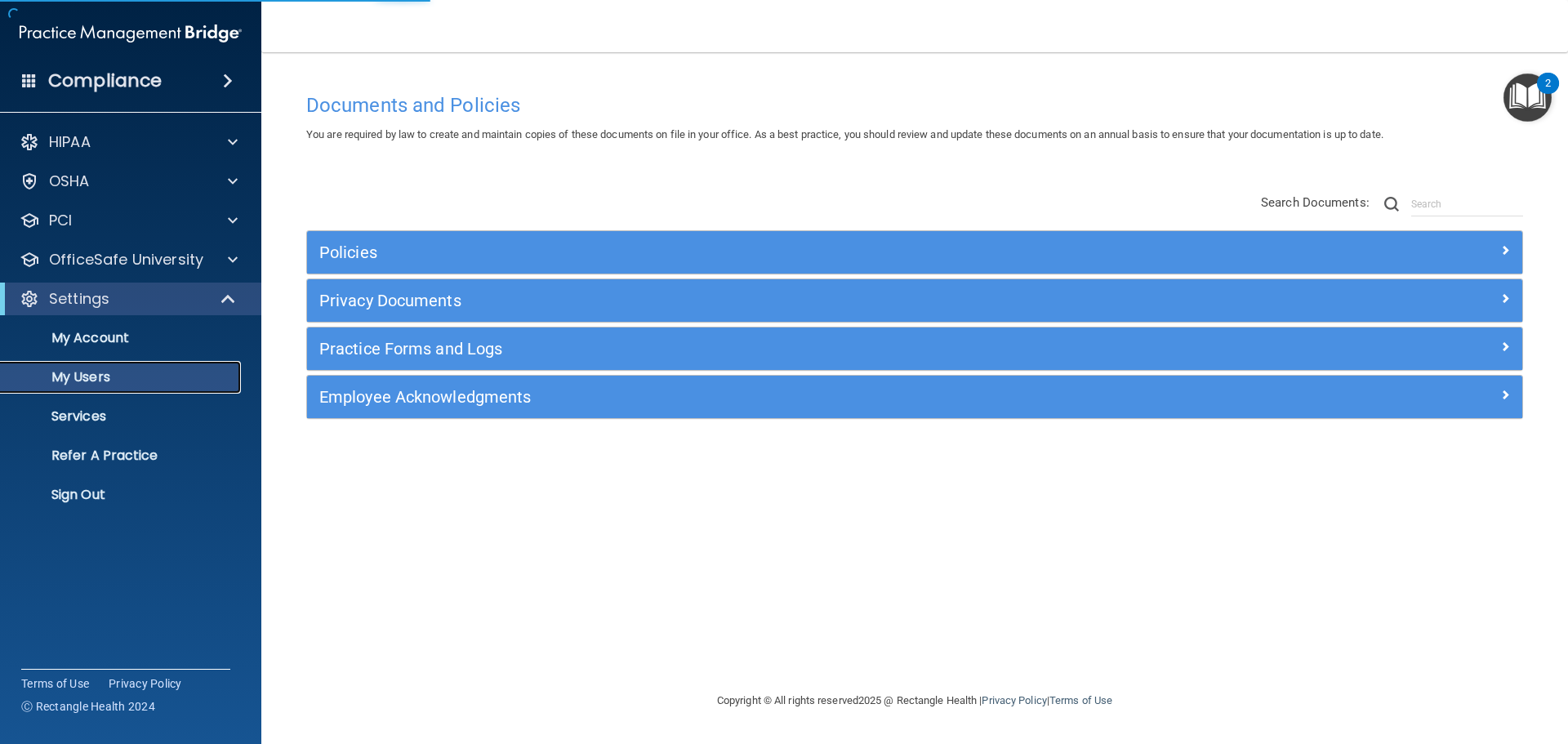select on "20" 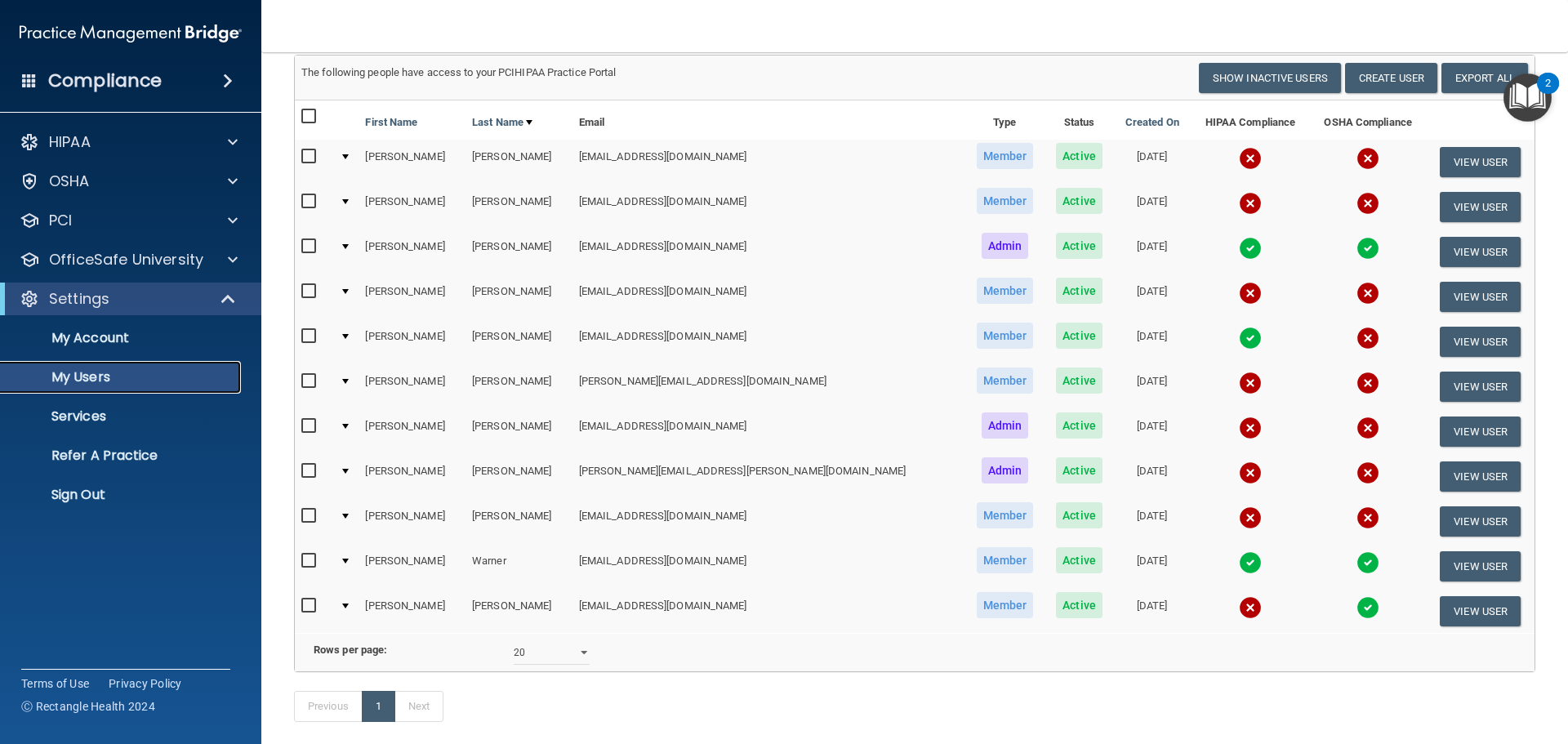 scroll, scrollTop: 82, scrollLeft: 0, axis: vertical 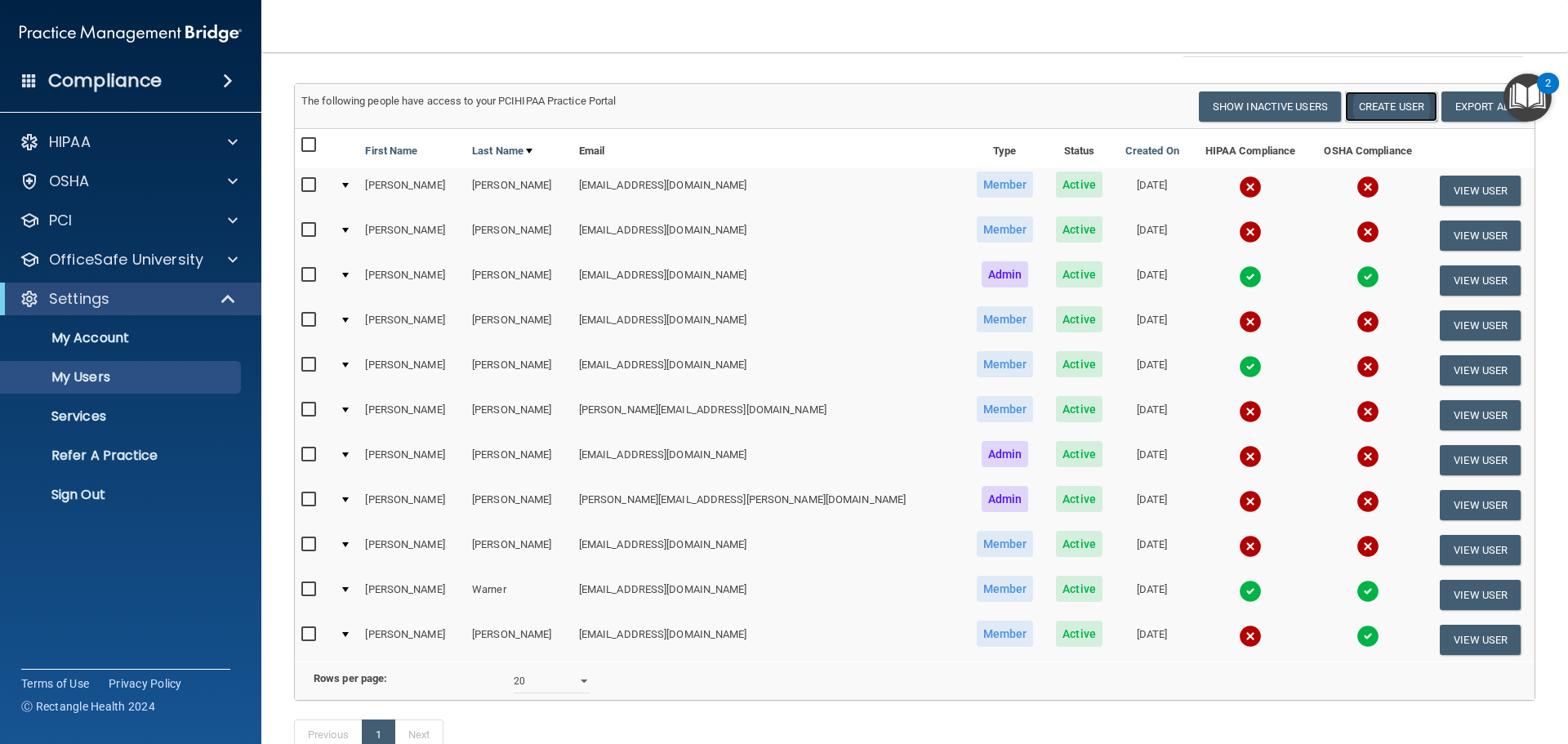 click on "Create User" at bounding box center (1391, 106) 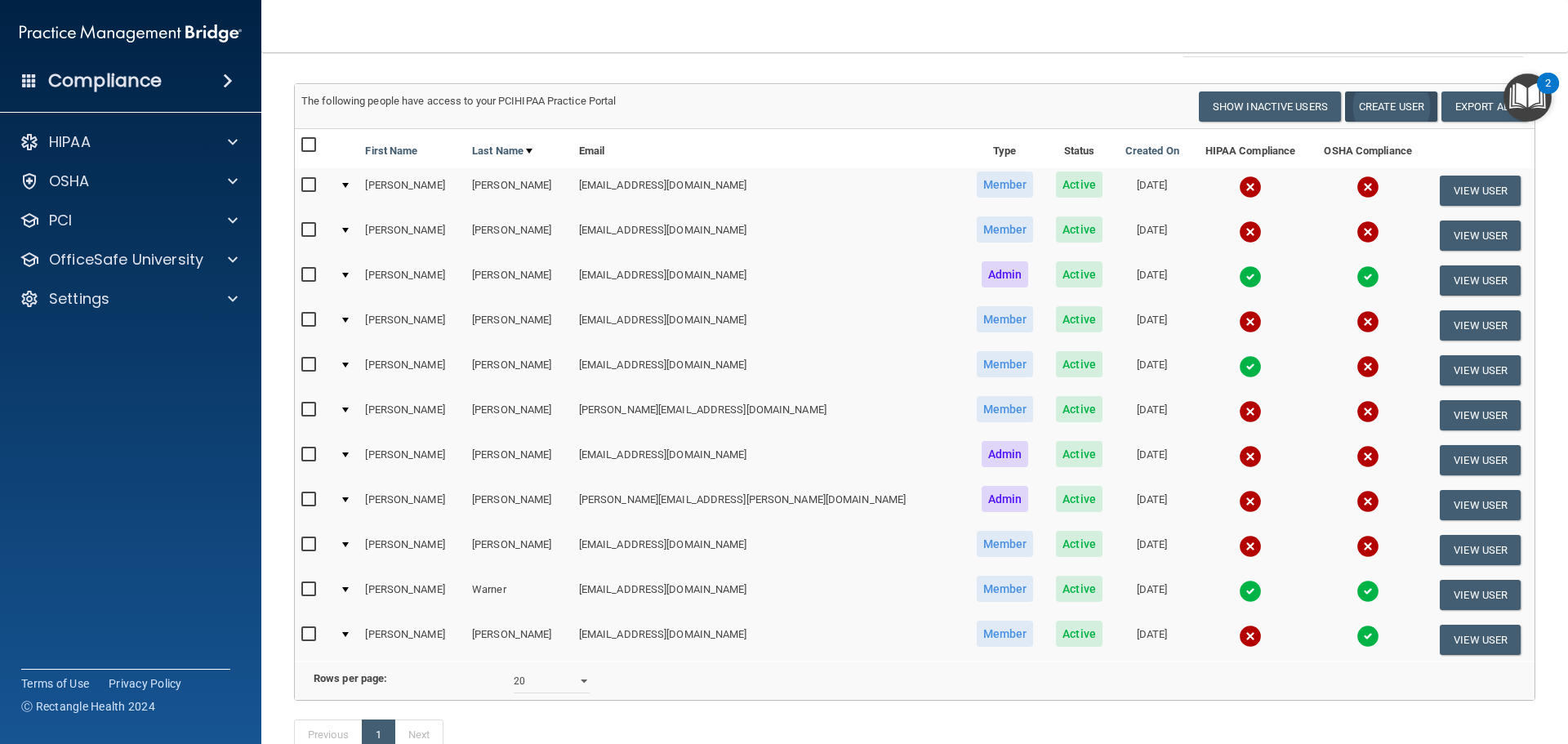 scroll, scrollTop: 0, scrollLeft: 0, axis: both 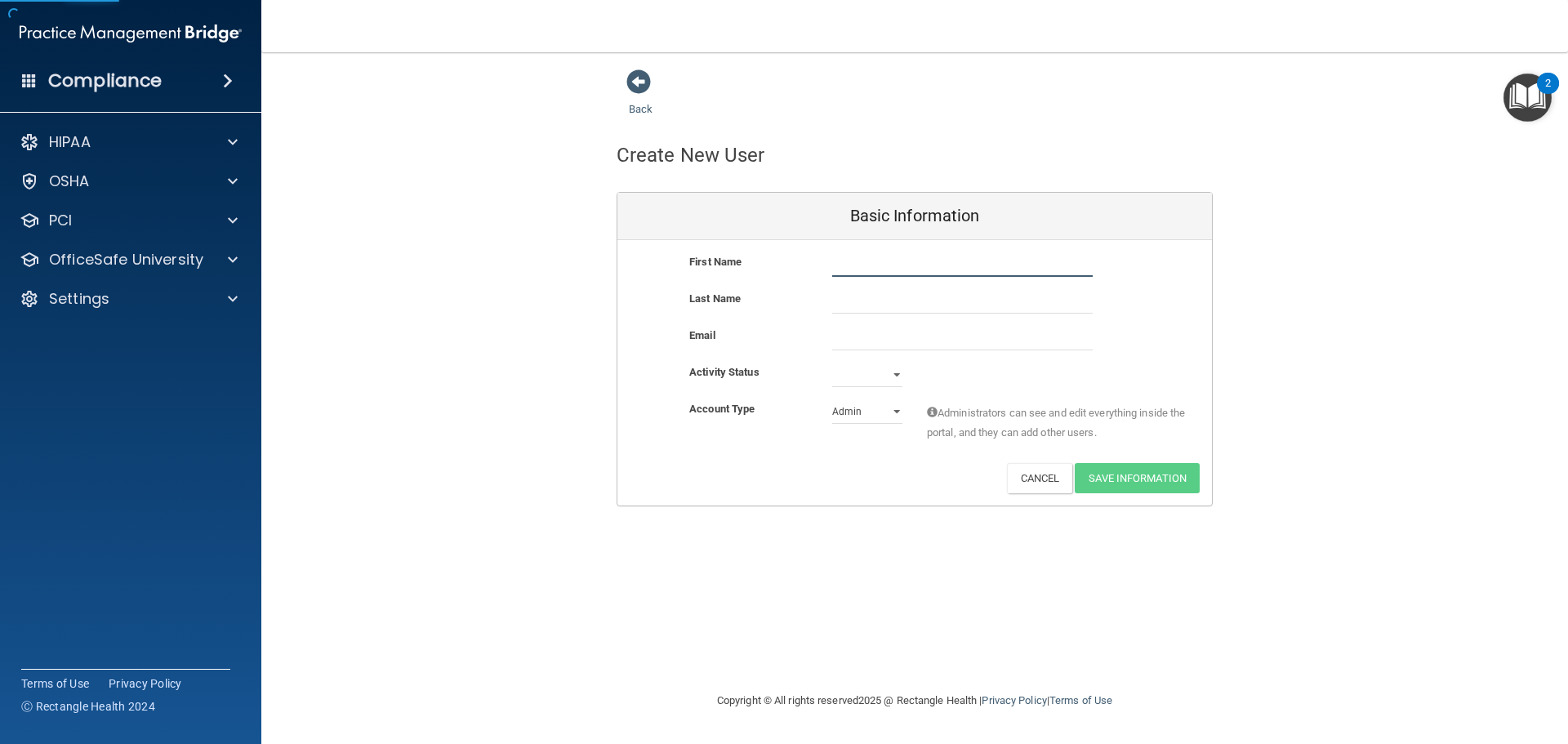 click at bounding box center (962, 265) 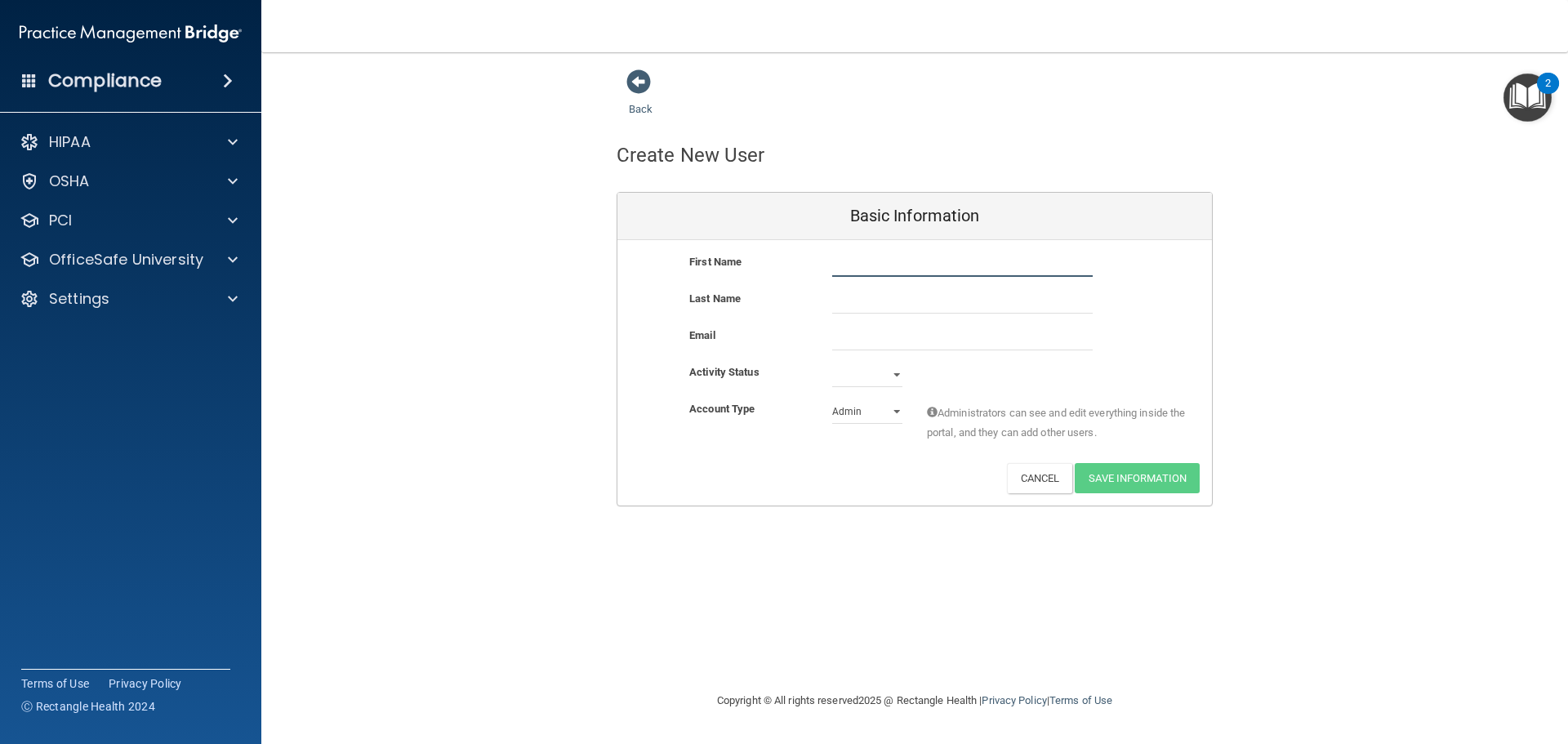 click at bounding box center [962, 265] 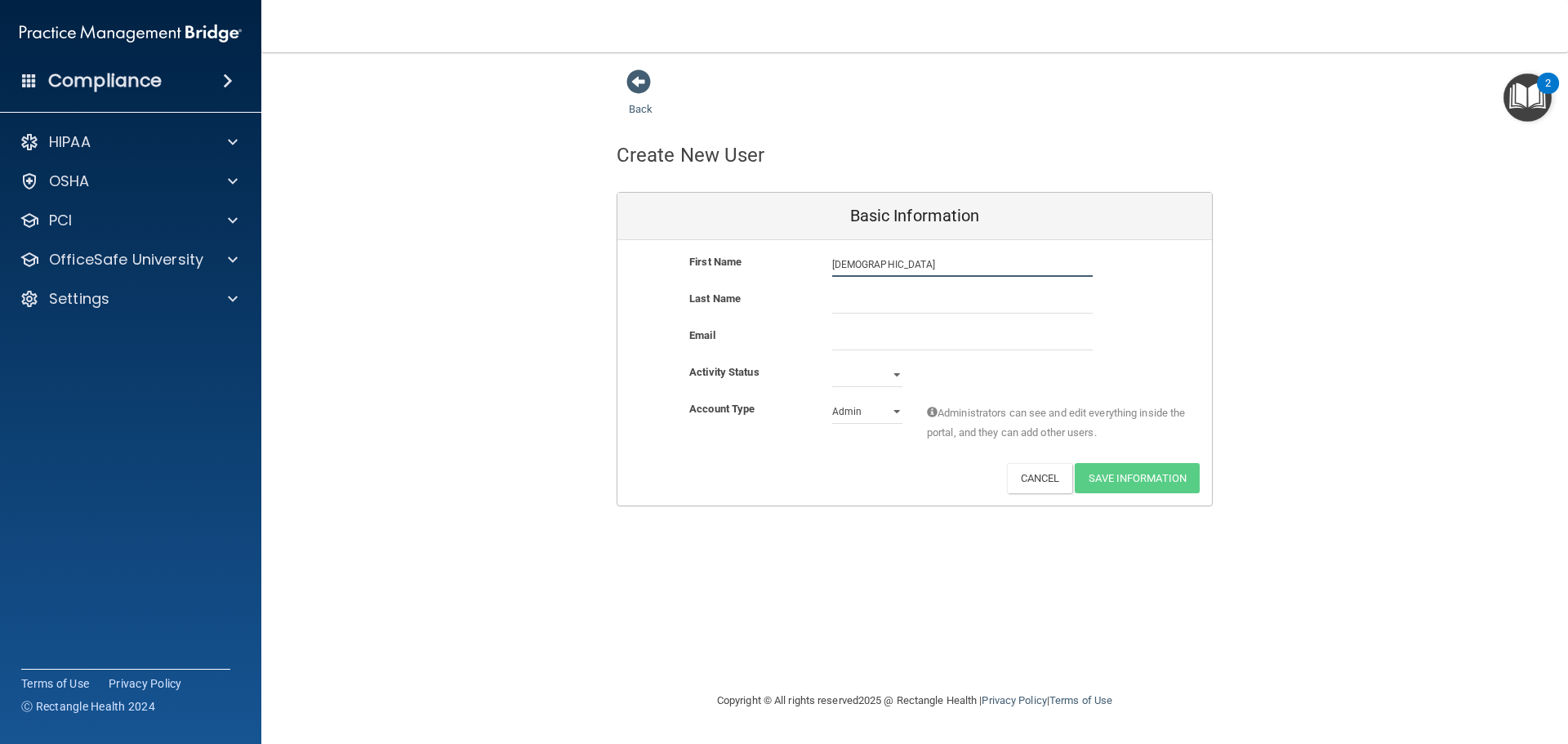 type on "Christian" 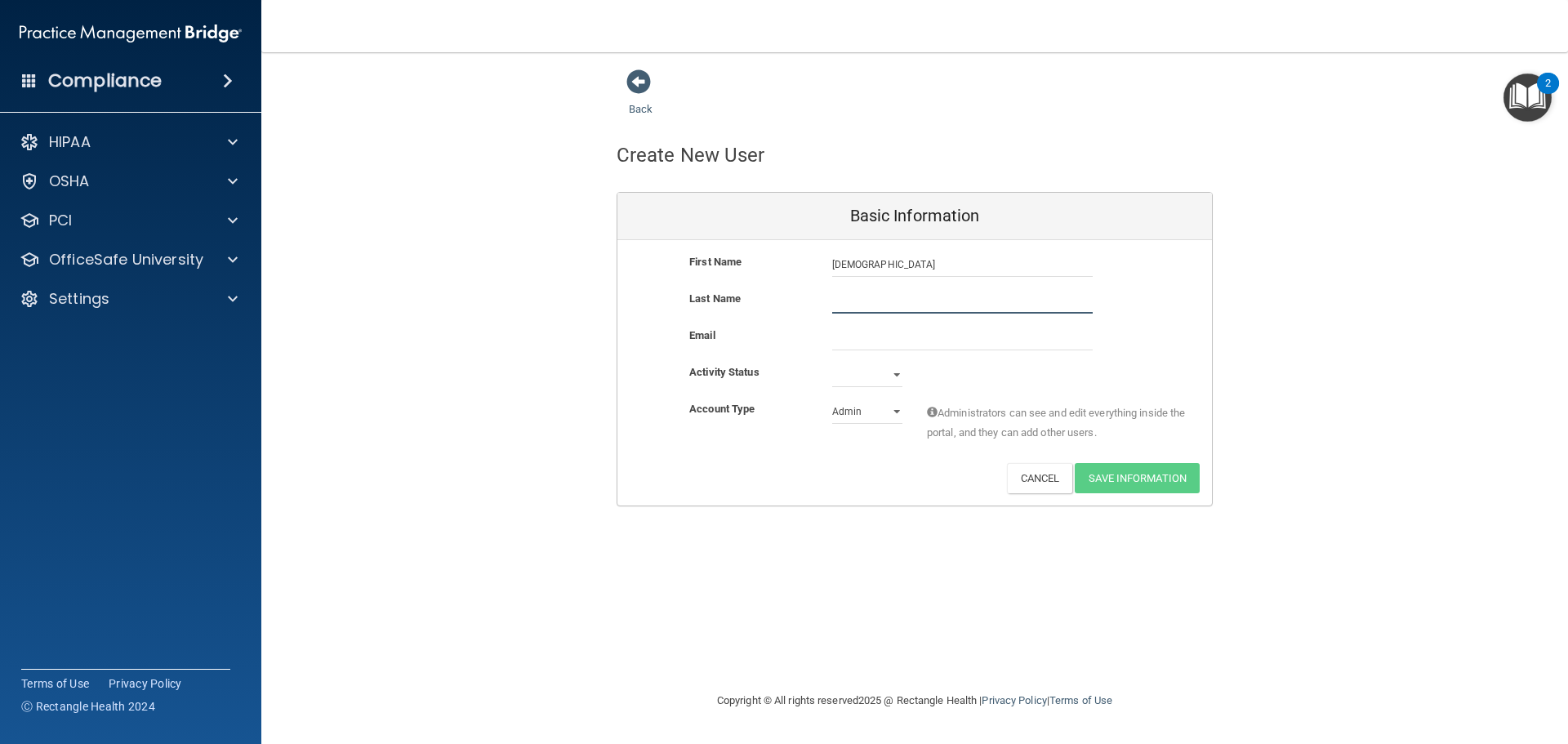 click at bounding box center (962, 301) 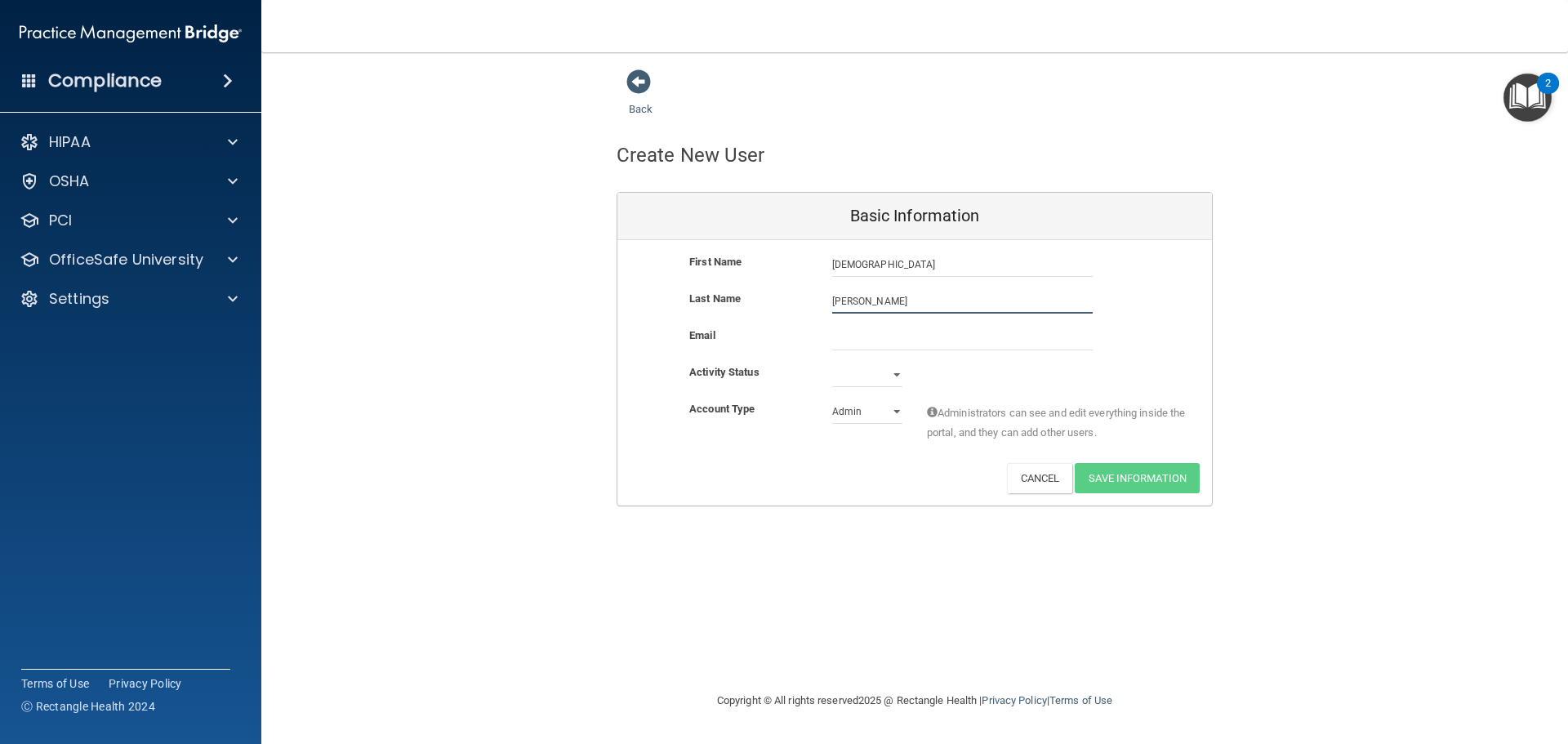 click on "Lopez Cornejo" at bounding box center (962, 301) 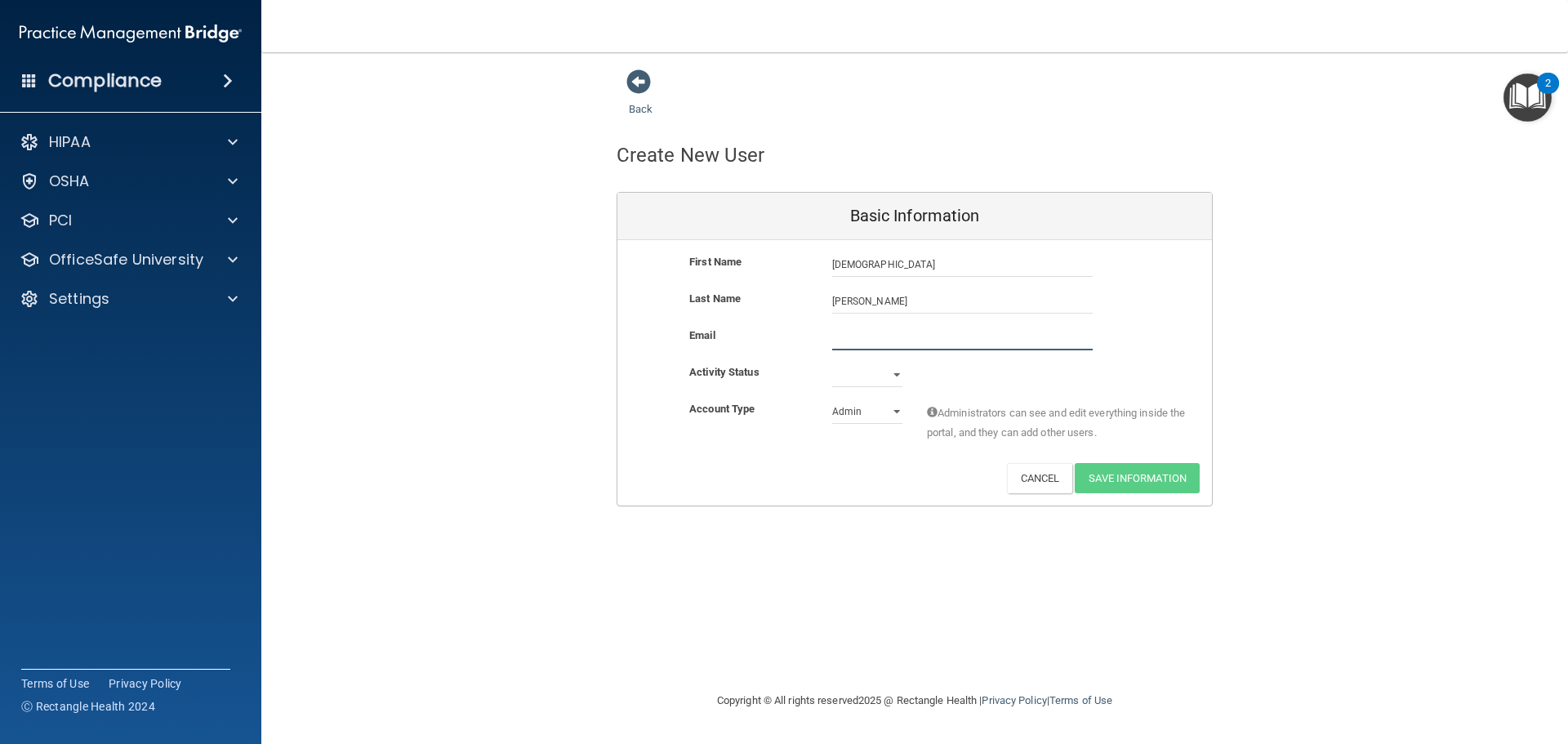 click at bounding box center (962, 338) 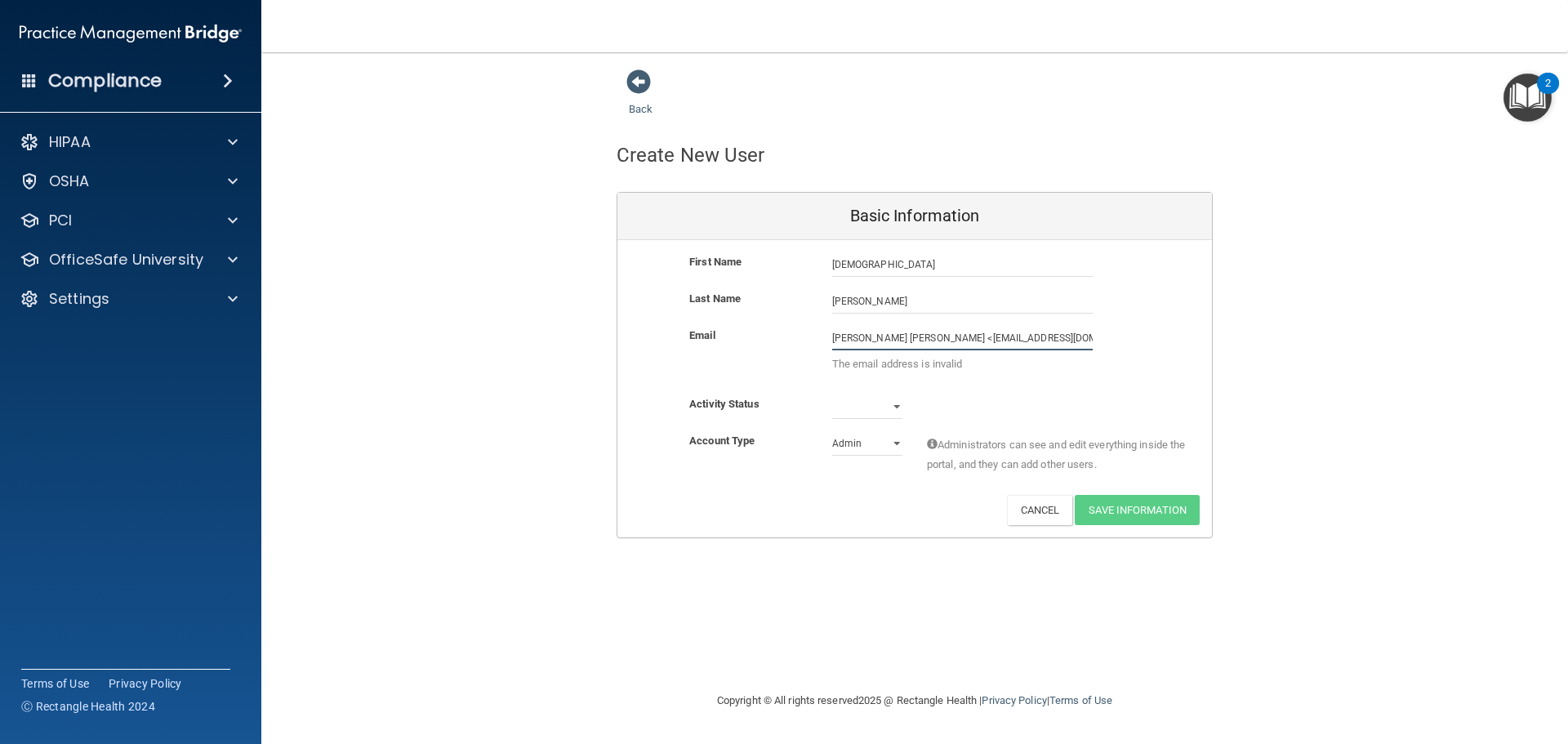 drag, startPoint x: 945, startPoint y: 338, endPoint x: 807, endPoint y: 338, distance: 138 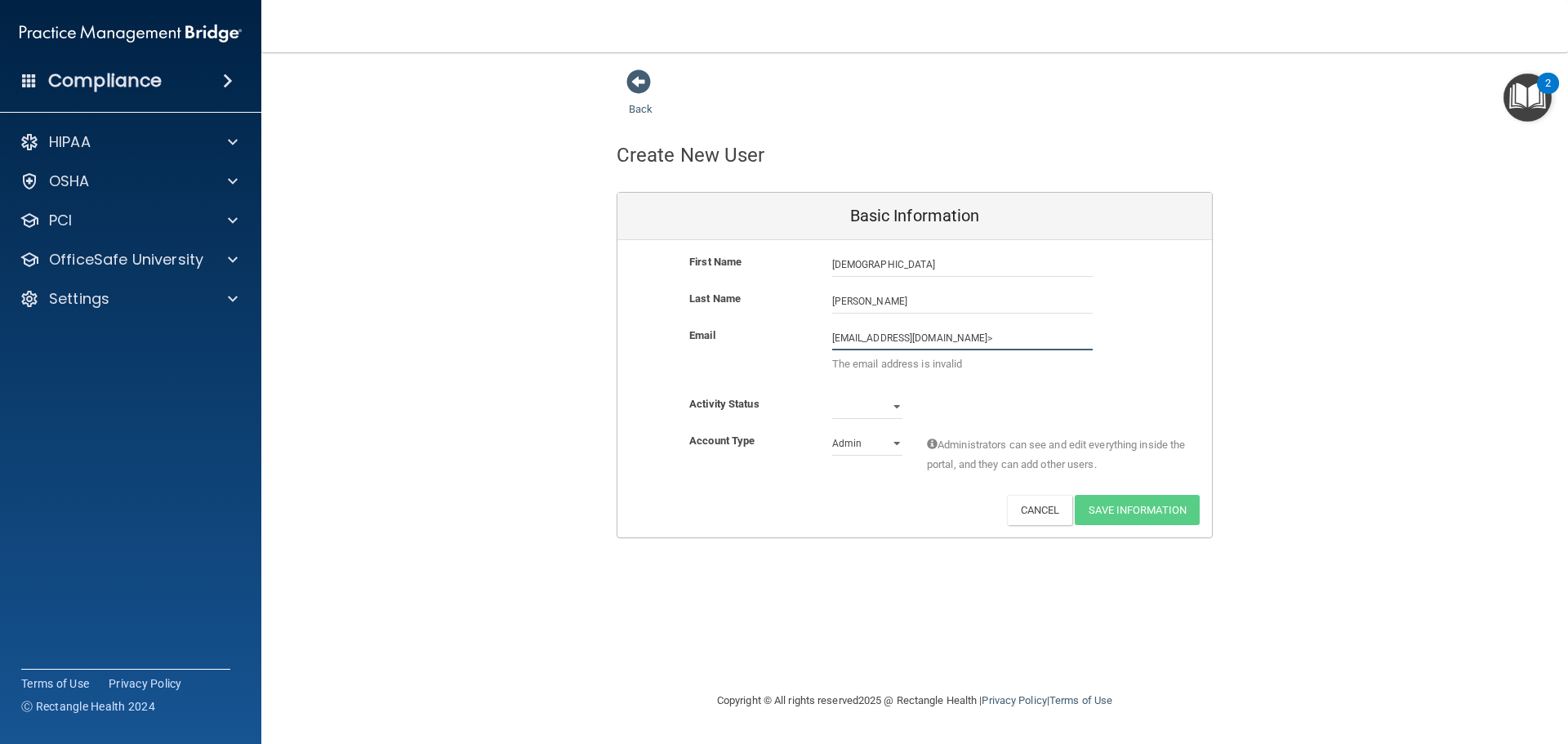 click on "drchrislopezdmd@gmail.com>" at bounding box center (962, 338) 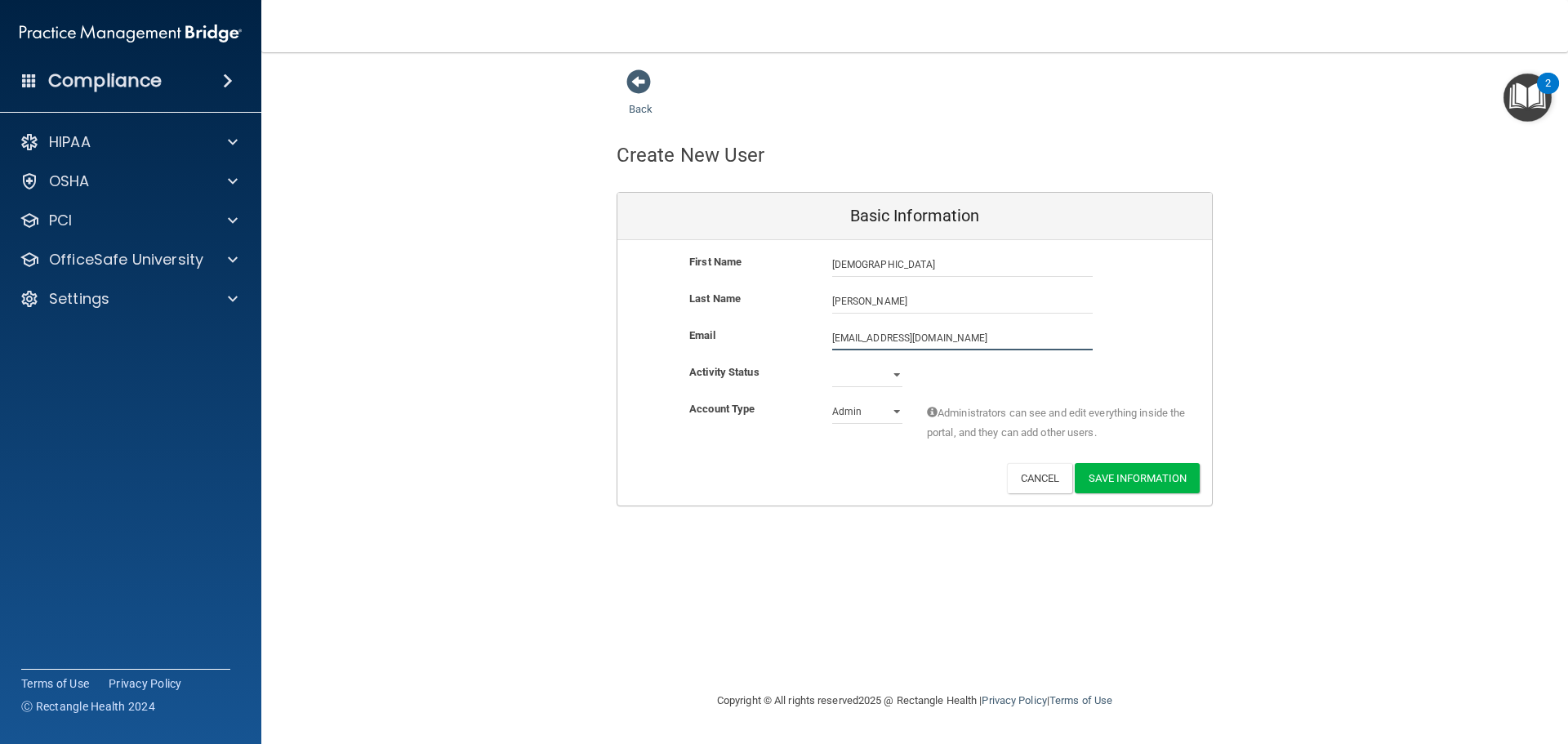 type on "drchrislopezdmd@gmail.com" 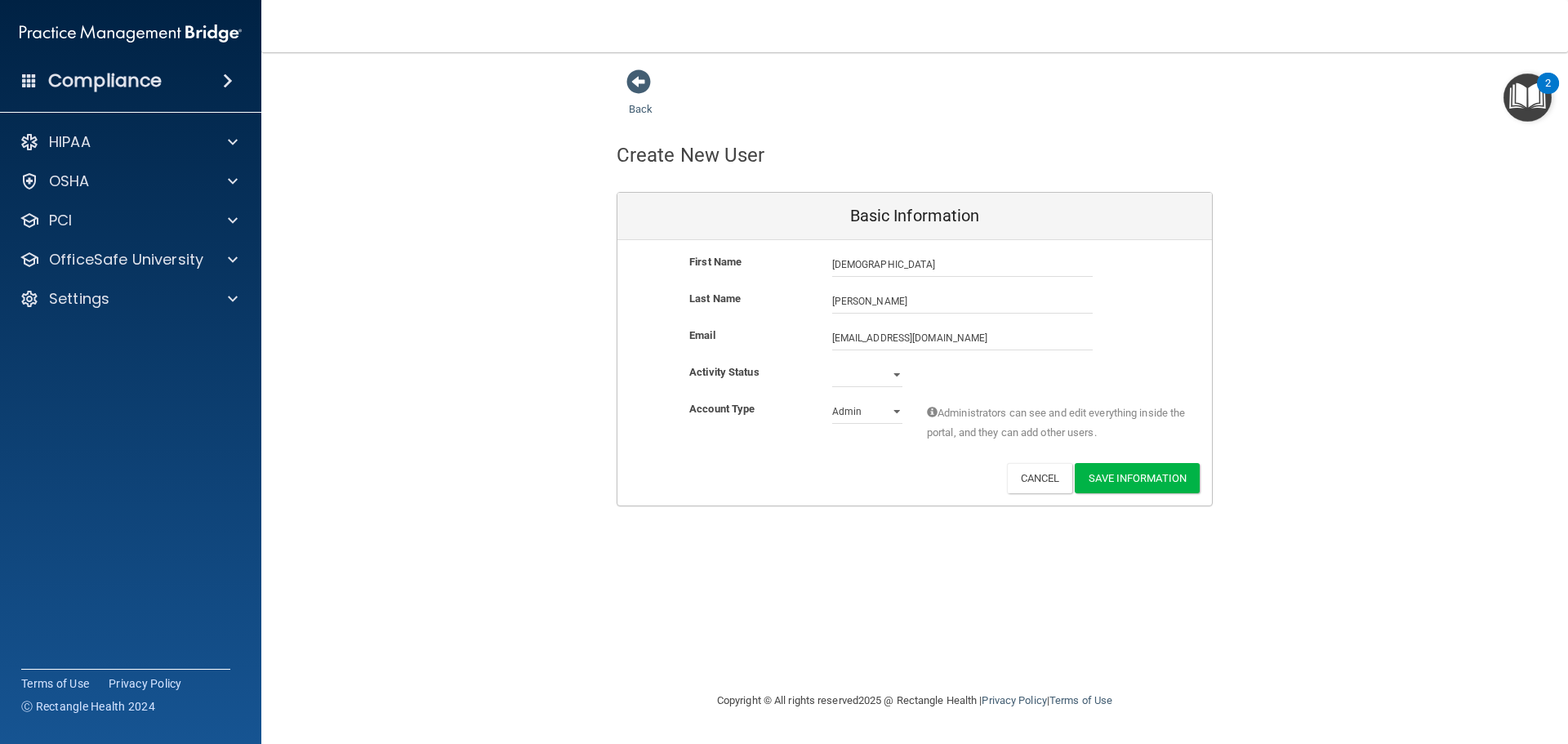 click on "First Name       Christian Lopez - Cornejo   Christian                   Last Name       Lopez - Cornejo                     Email           drchrislopezdmd@gmail.com   drchrislopezdmd@gmail.com                       Activity Status                   Active  Inactive                    Account Type        Practice Admin                  Admin  Member          Financial Institution          Business Associate Admin  Business Associate Member         Administrators can see and edit everything inside the portal, and they can add other users.                        Activate    Reset Password   Edit     Cancel   Save Information" at bounding box center [915, 372] 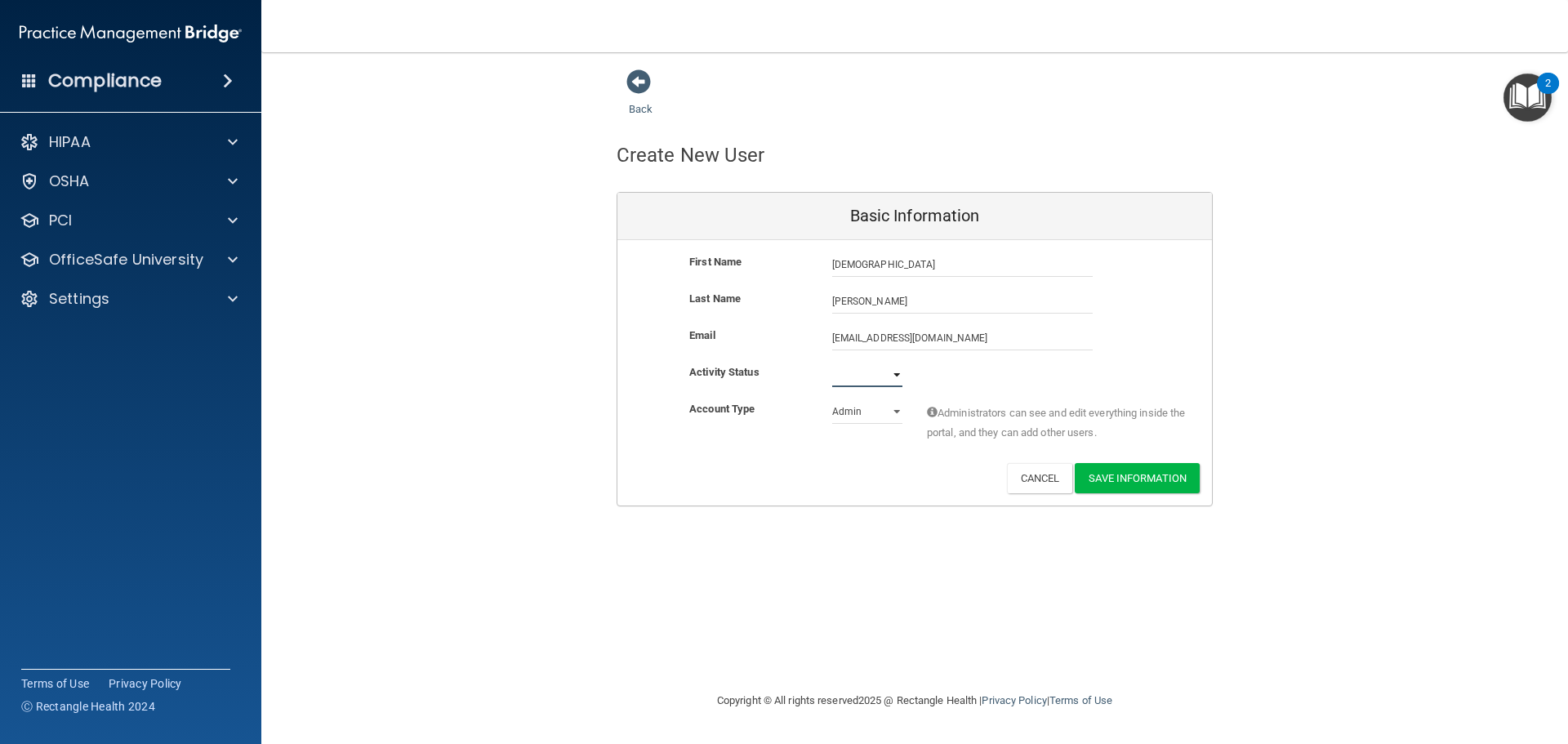 click on "Active  Inactive" at bounding box center [867, 375] 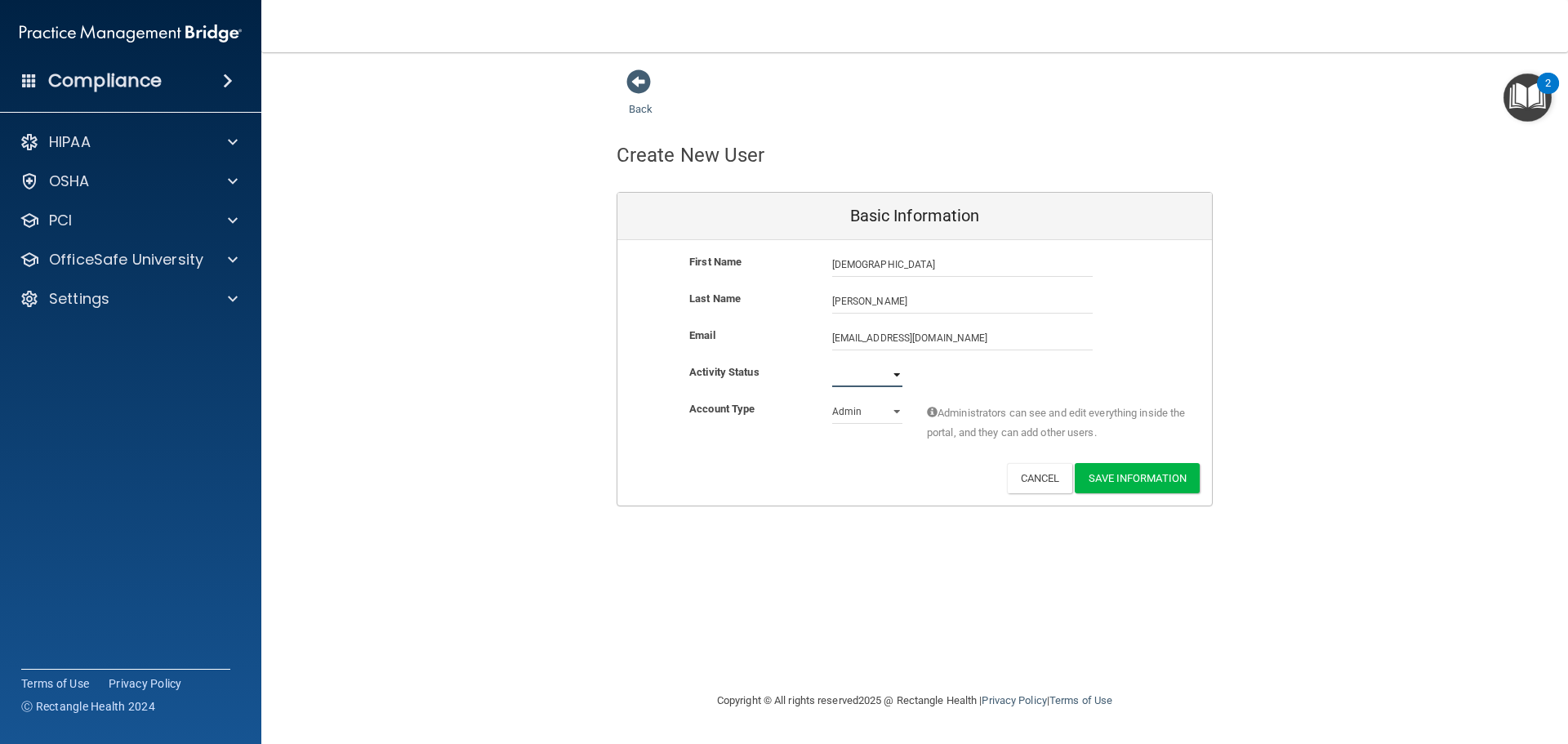 select on "active" 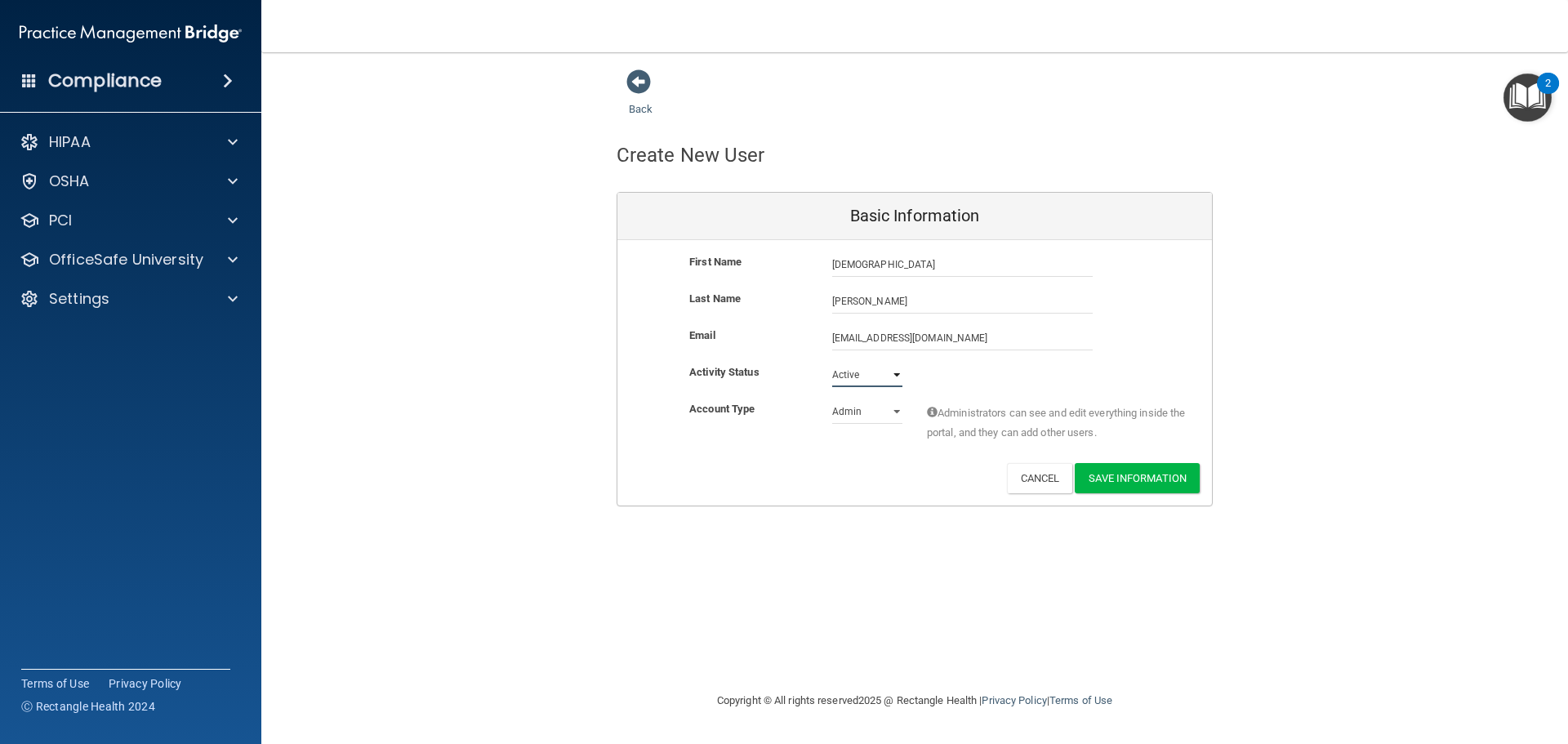 click on "Active  Inactive" at bounding box center [867, 375] 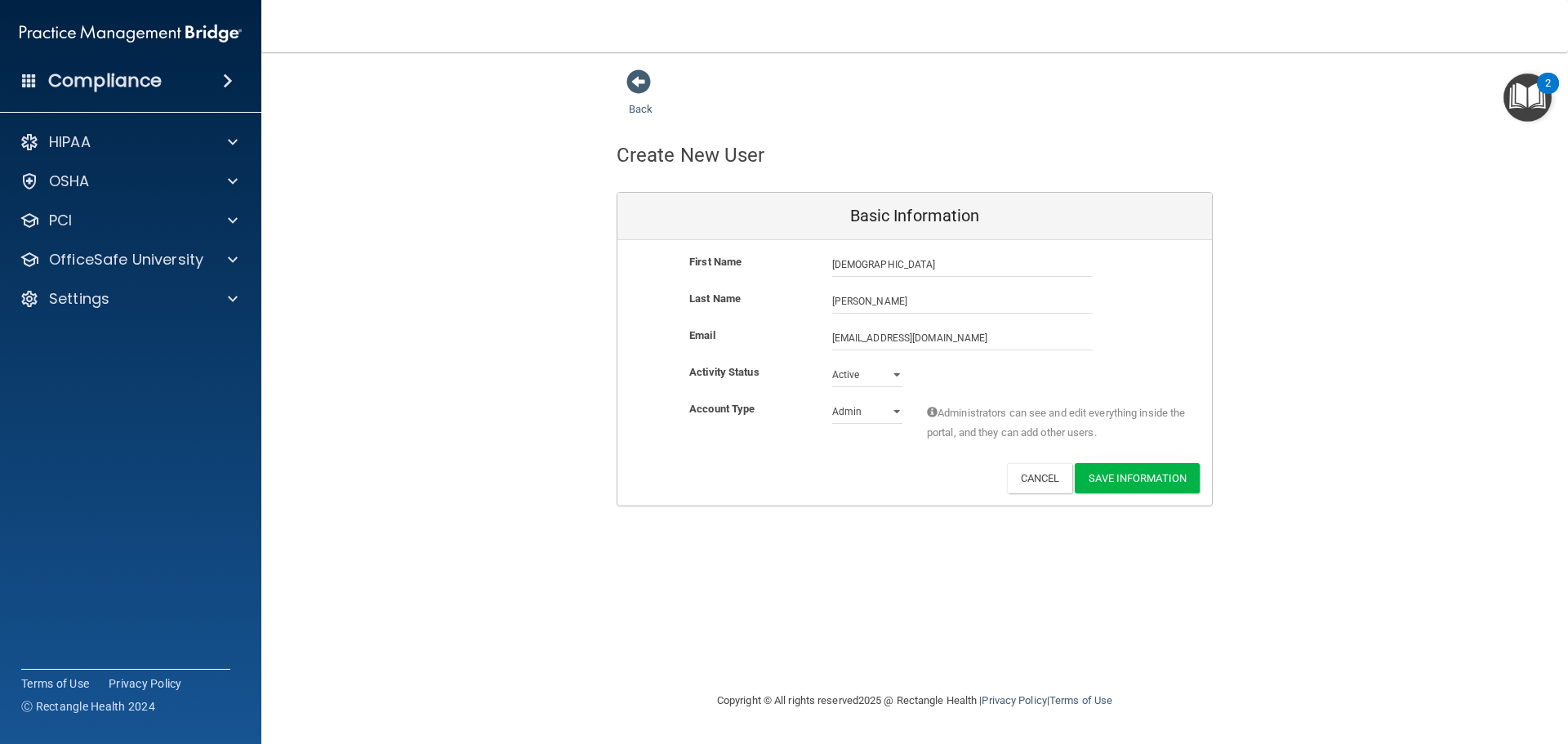 click on "Activity Status            Active          Active  Inactive" at bounding box center [915, 375] 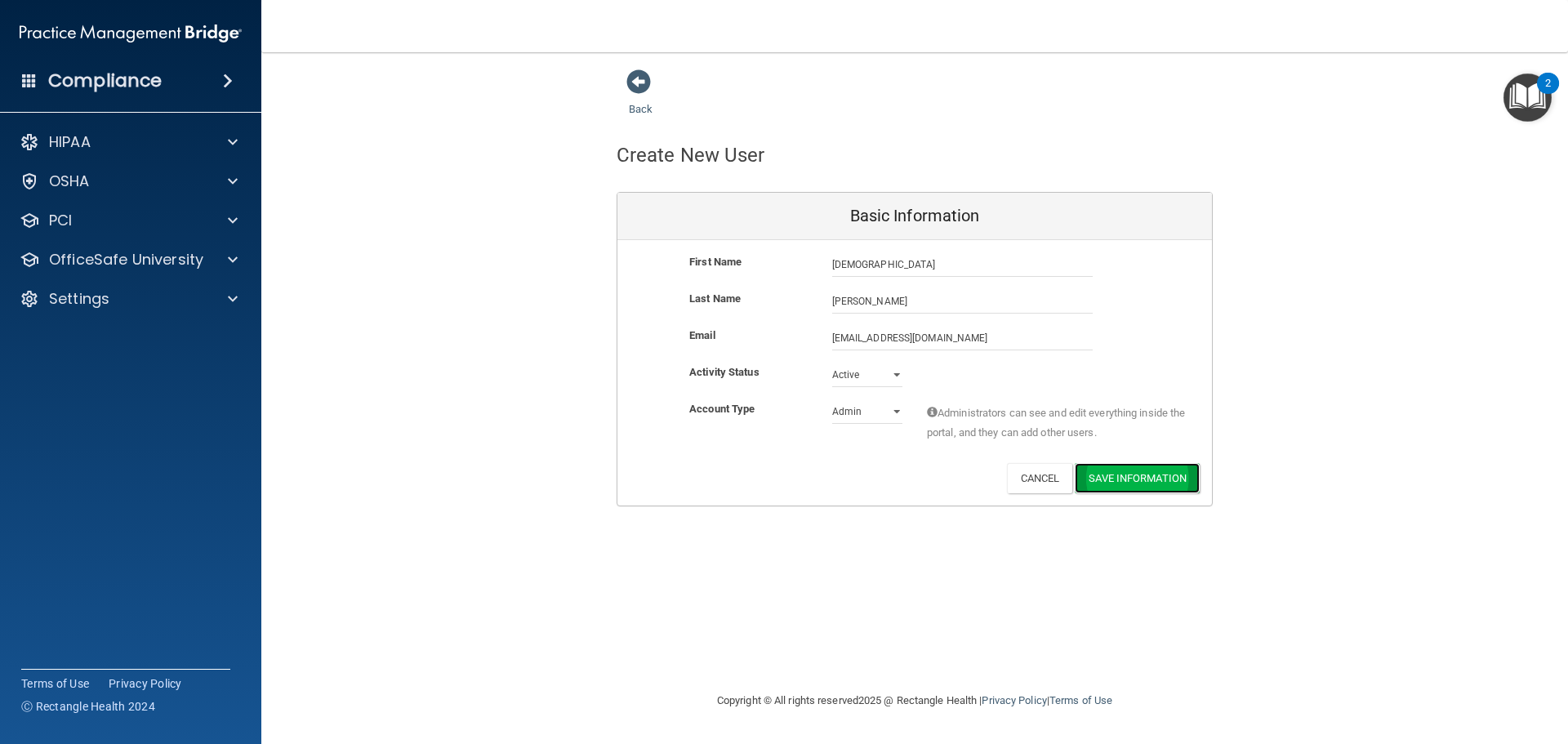 click on "Save Information" at bounding box center [1137, 478] 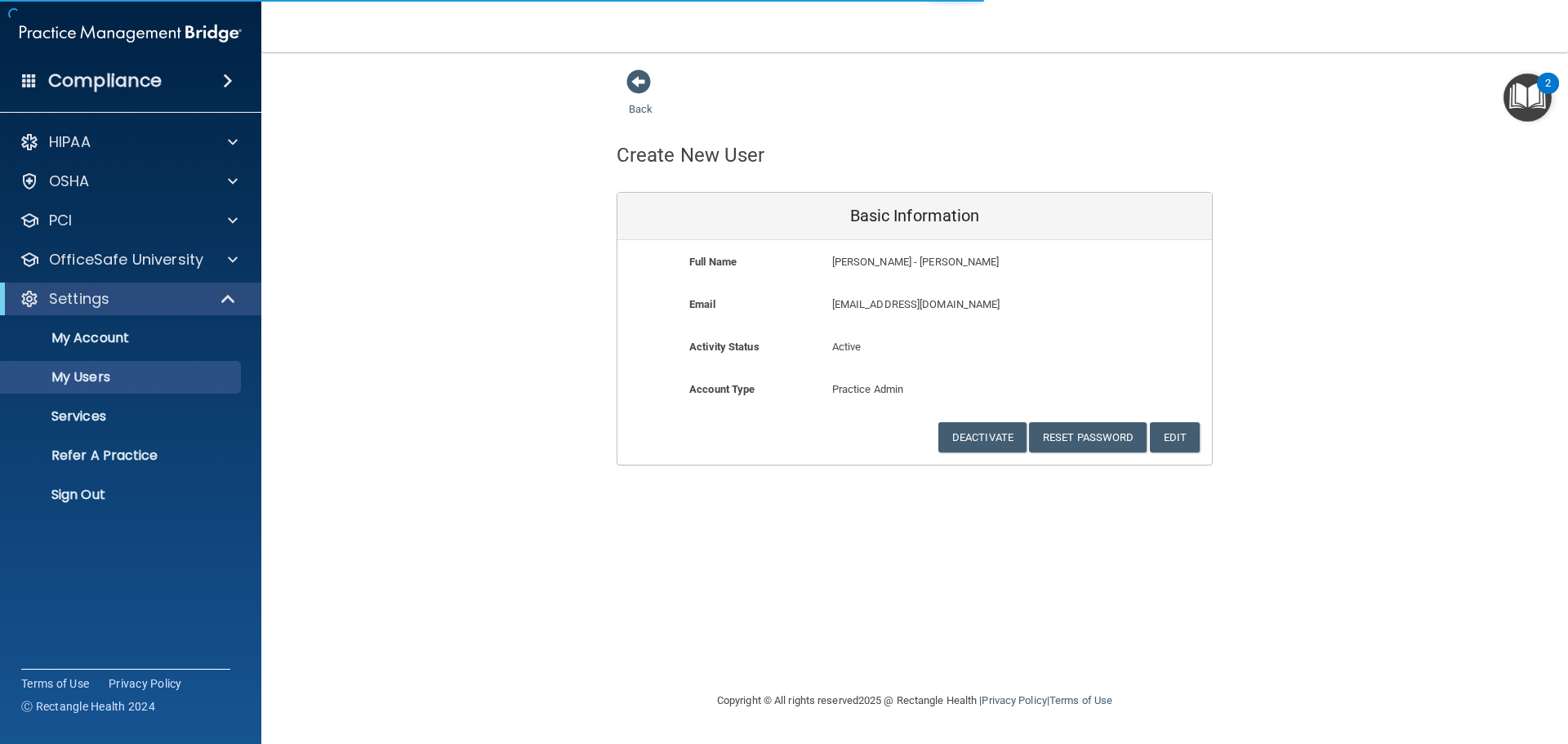 select on "20" 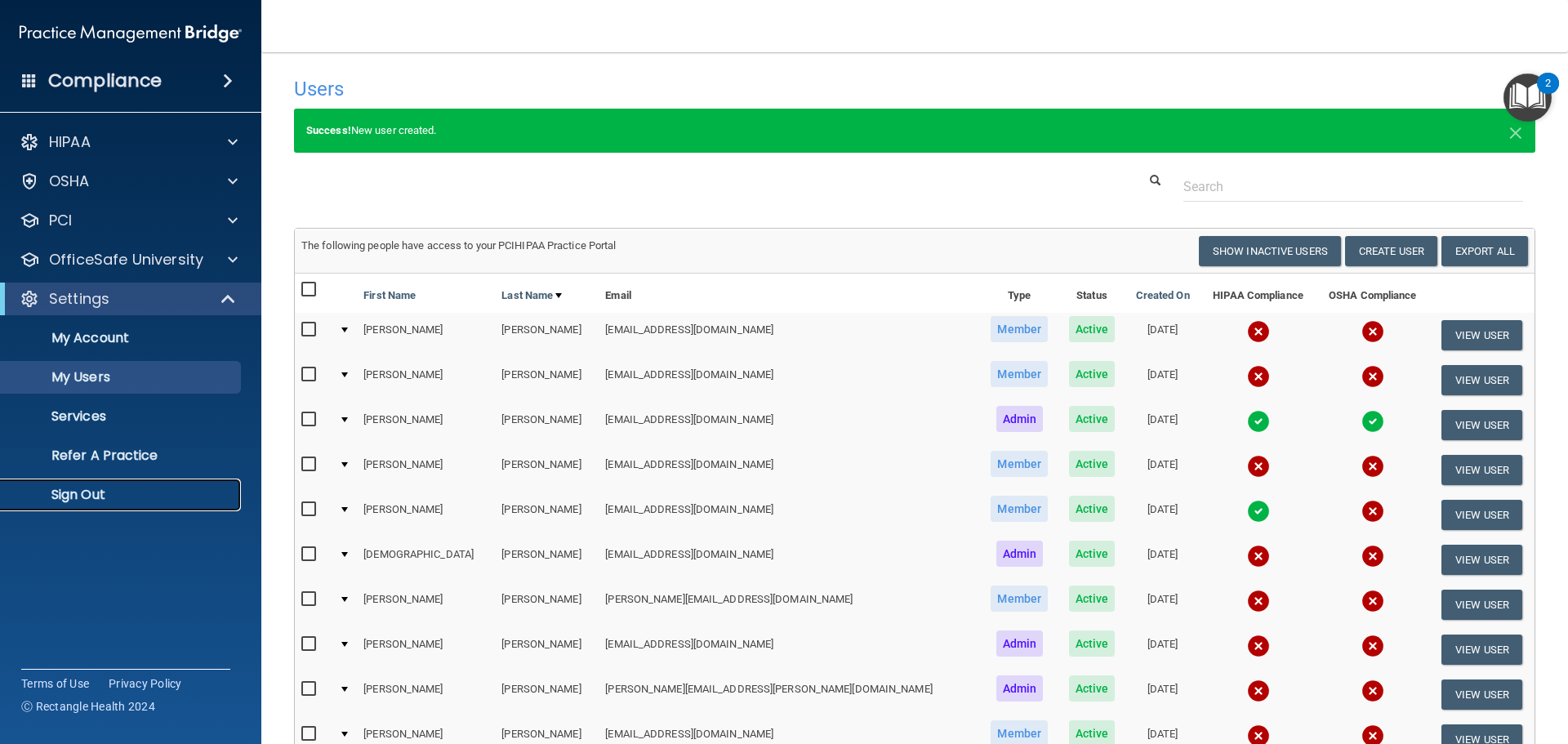 click on "Sign Out" at bounding box center [122, 495] 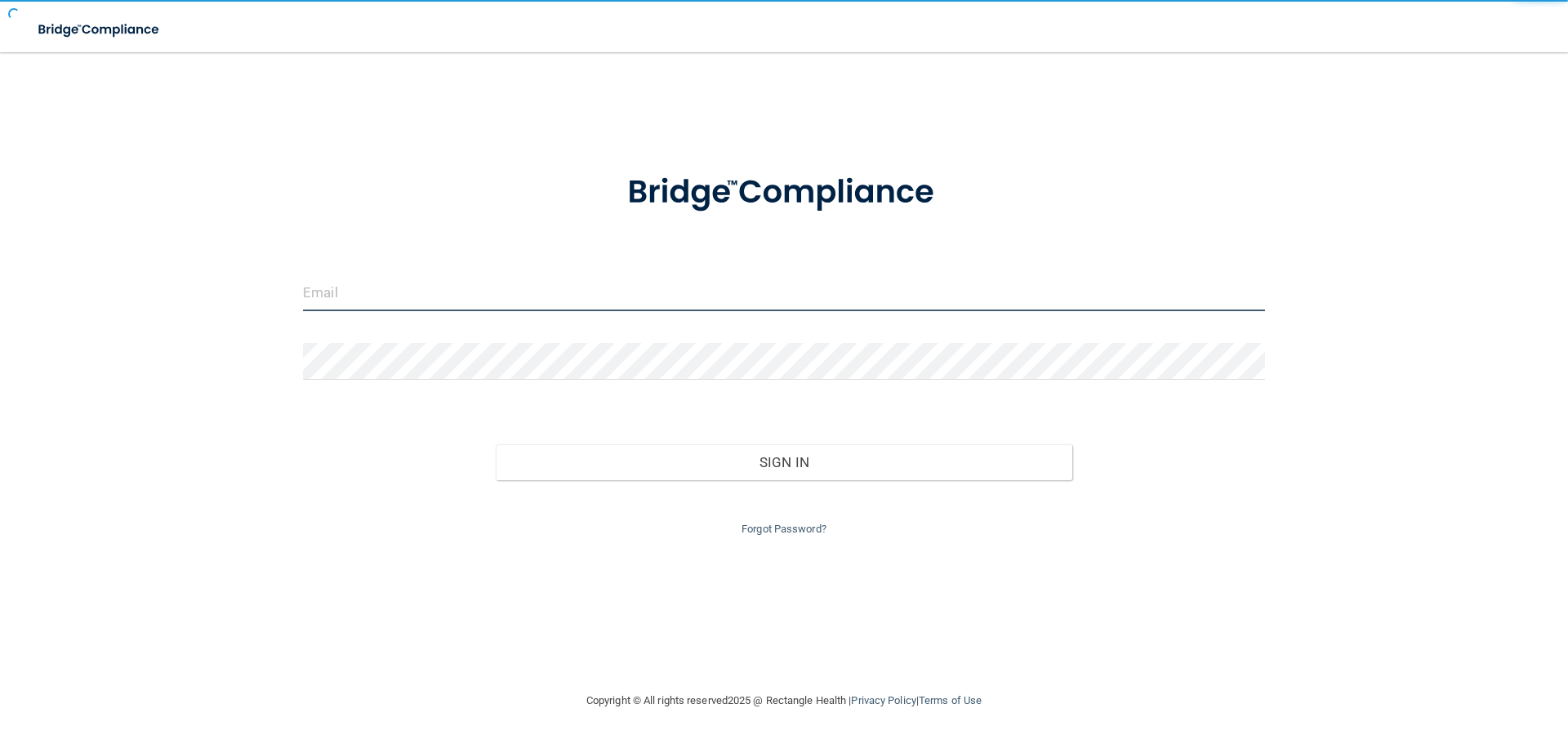 type on "[EMAIL_ADDRESS][DOMAIN_NAME]" 